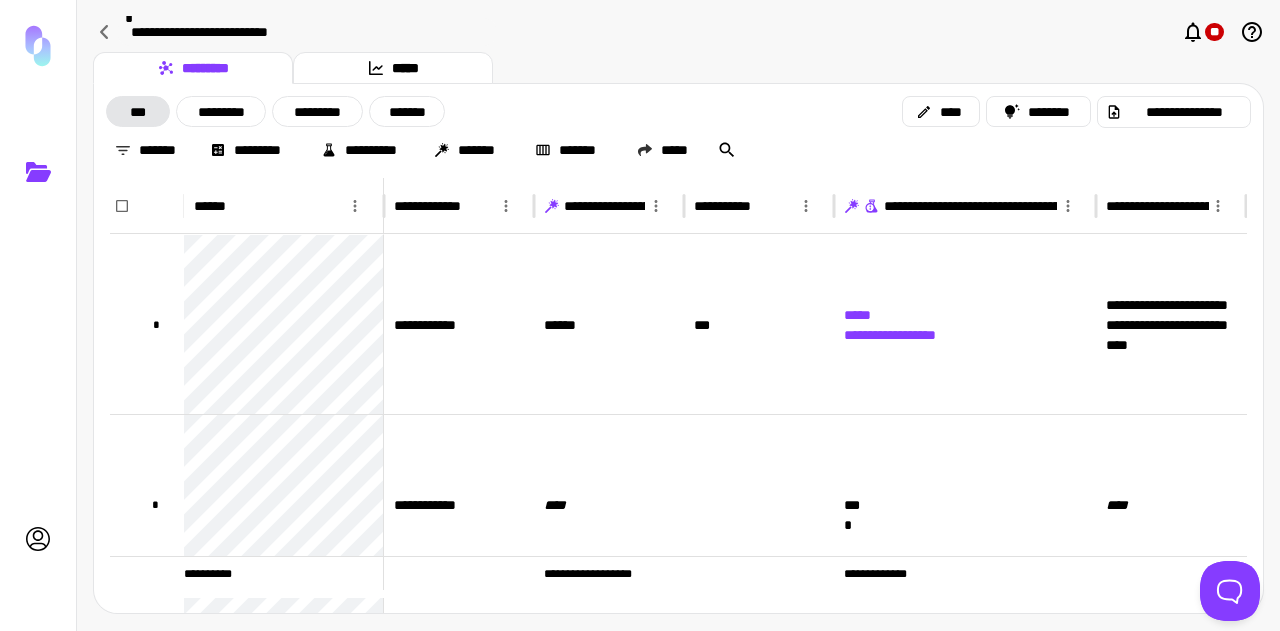 scroll, scrollTop: 0, scrollLeft: 0, axis: both 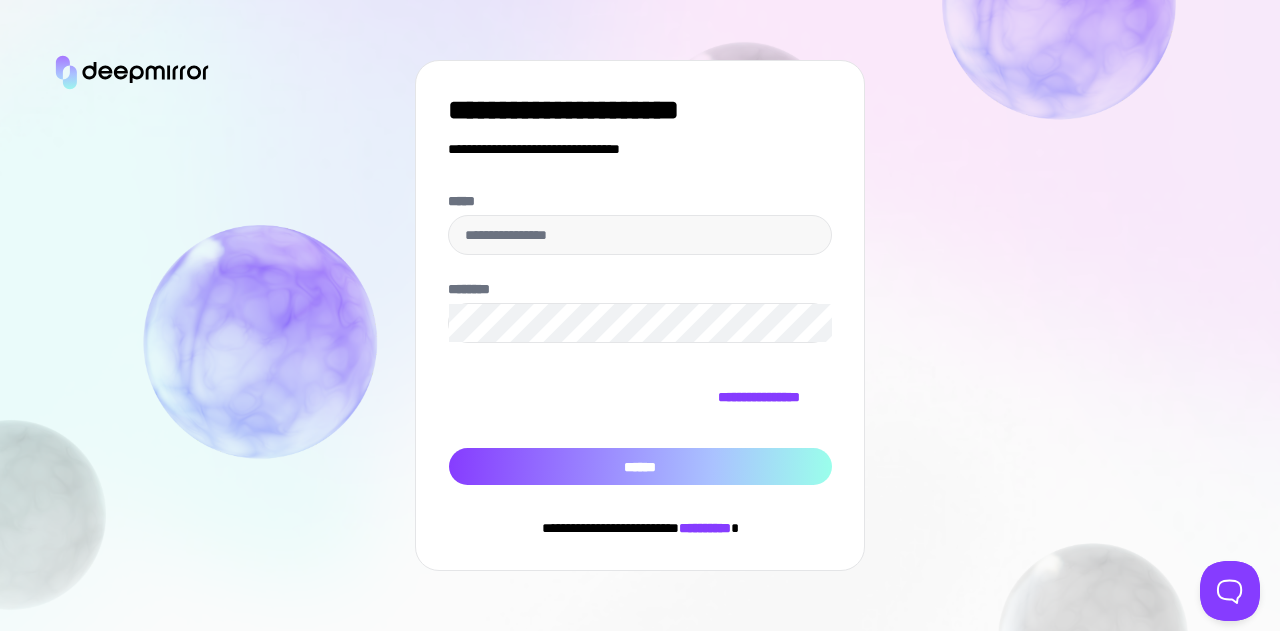 type on "**********" 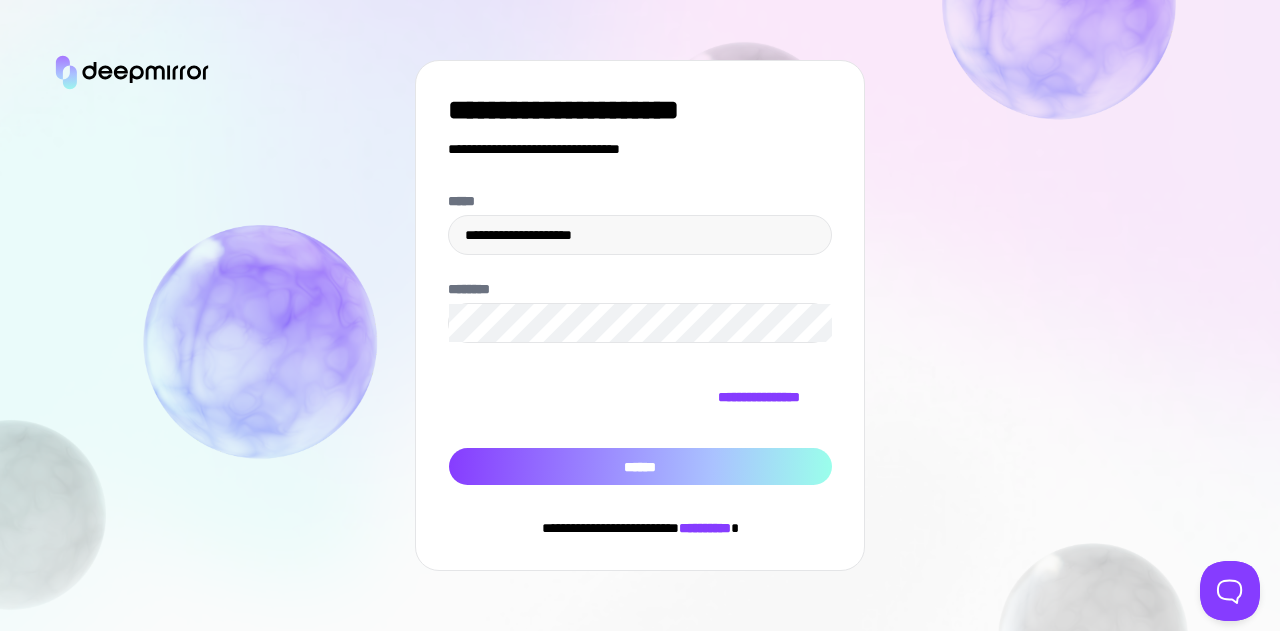 drag, startPoint x: 538, startPoint y: 459, endPoint x: 563, endPoint y: 448, distance: 27.313 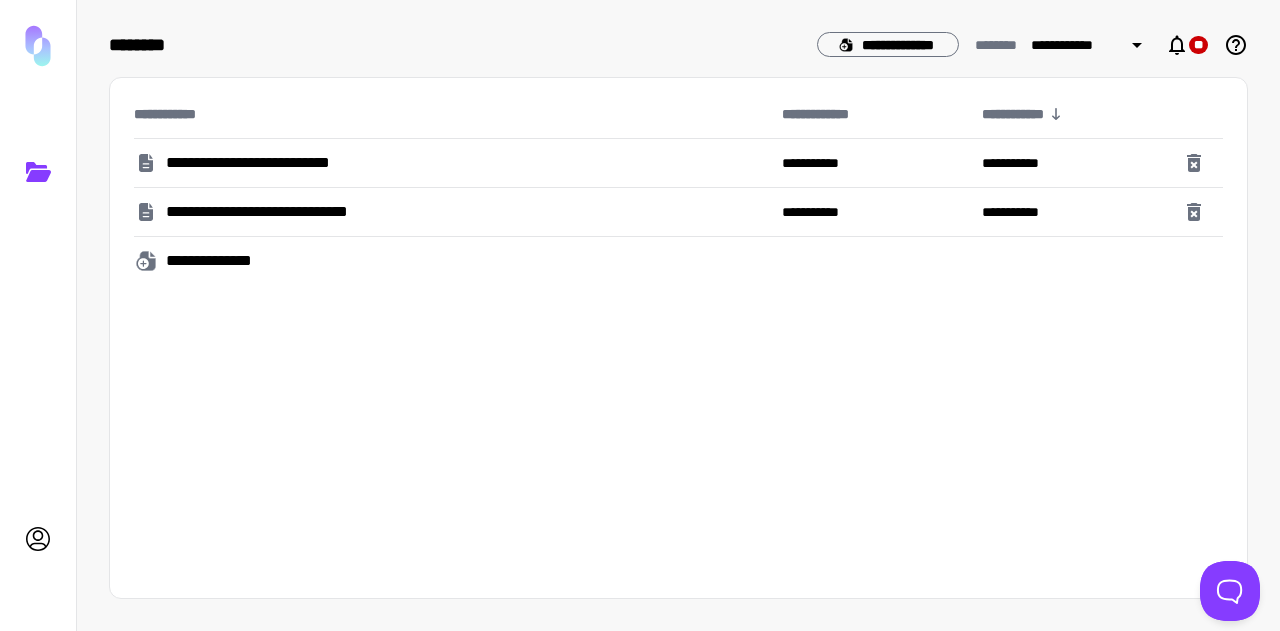 click on "**********" at bounding box center (280, 163) 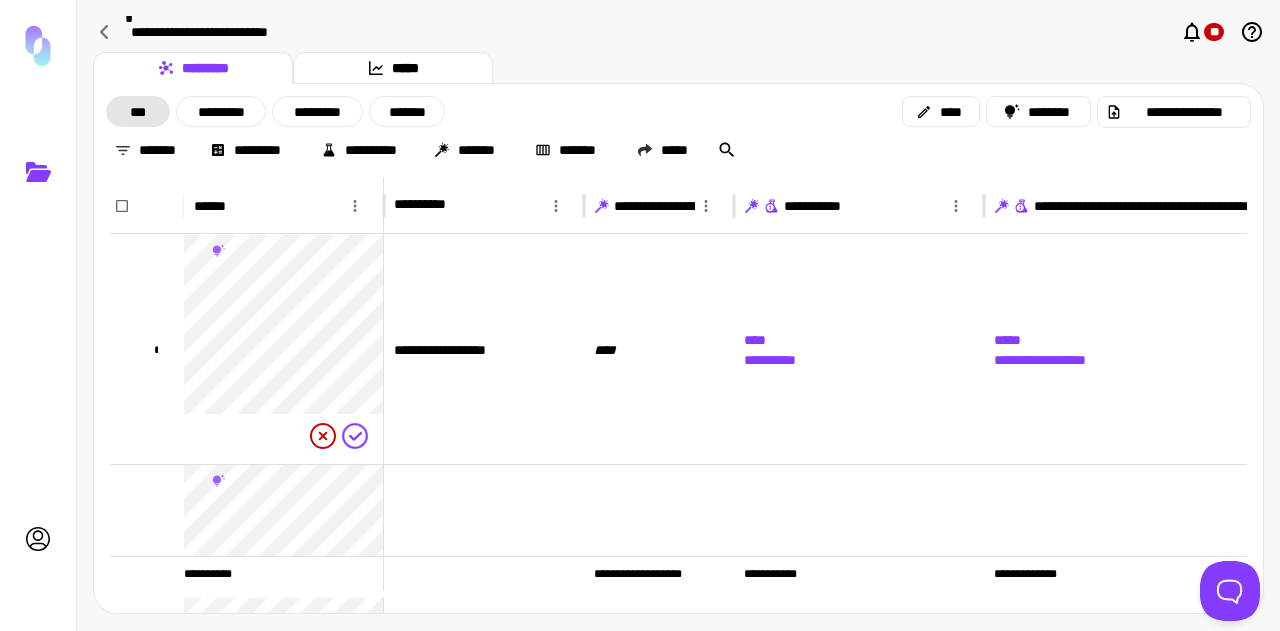 click 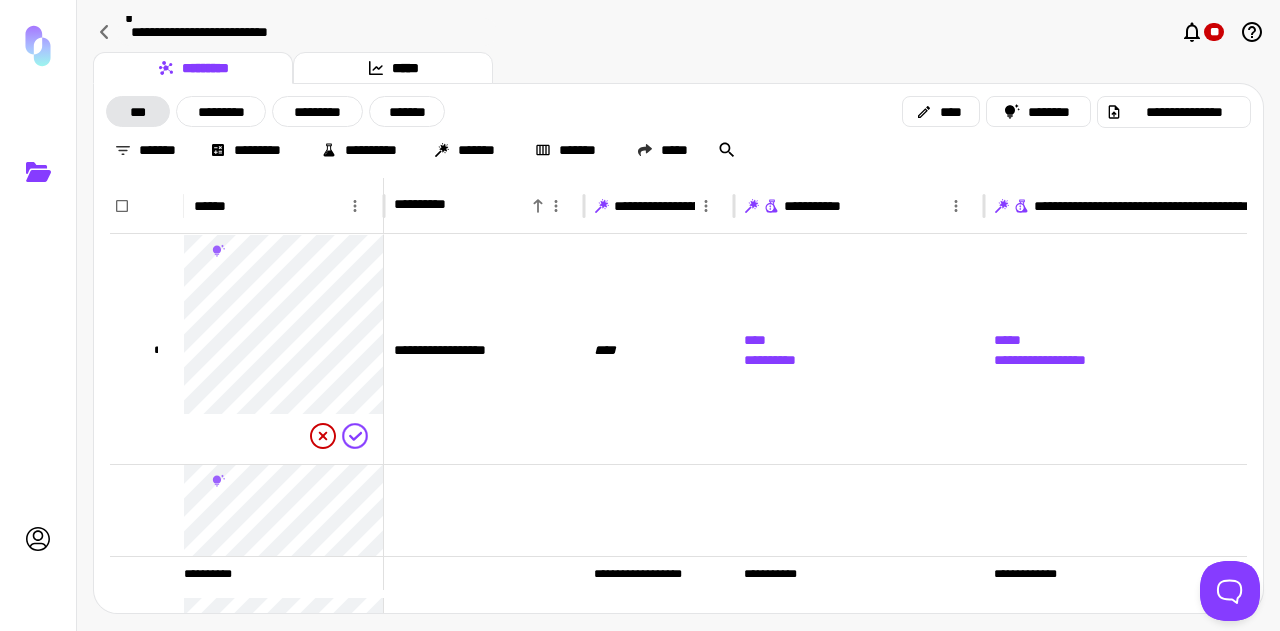 click 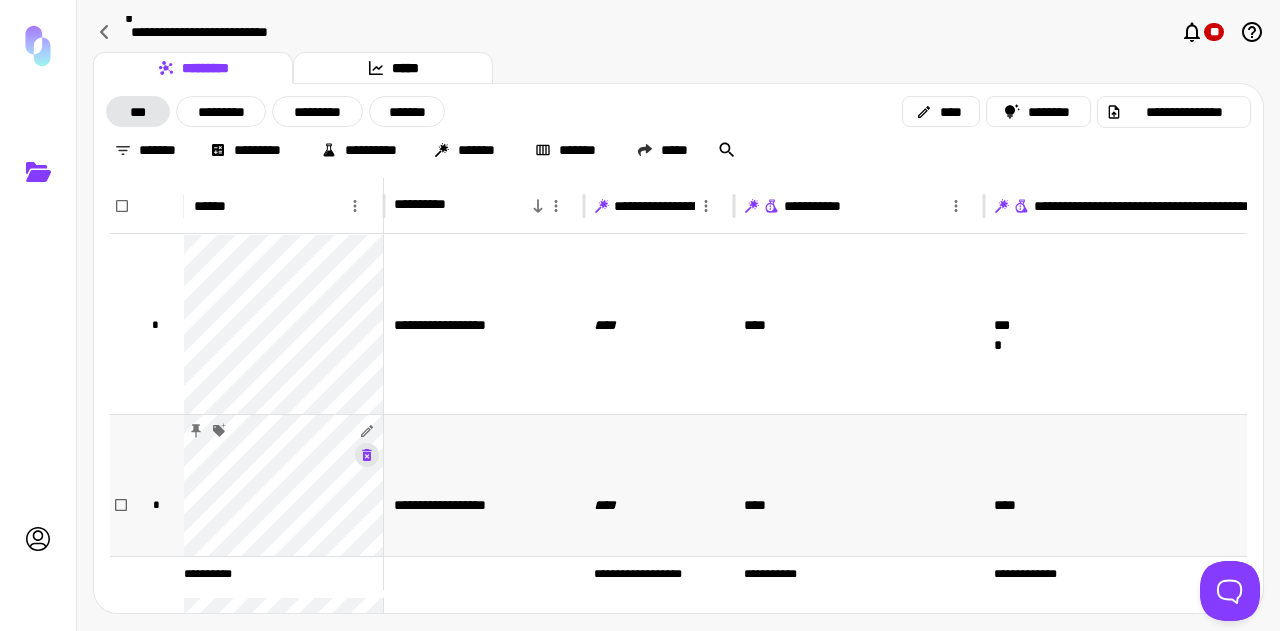 scroll, scrollTop: 200, scrollLeft: 0, axis: vertical 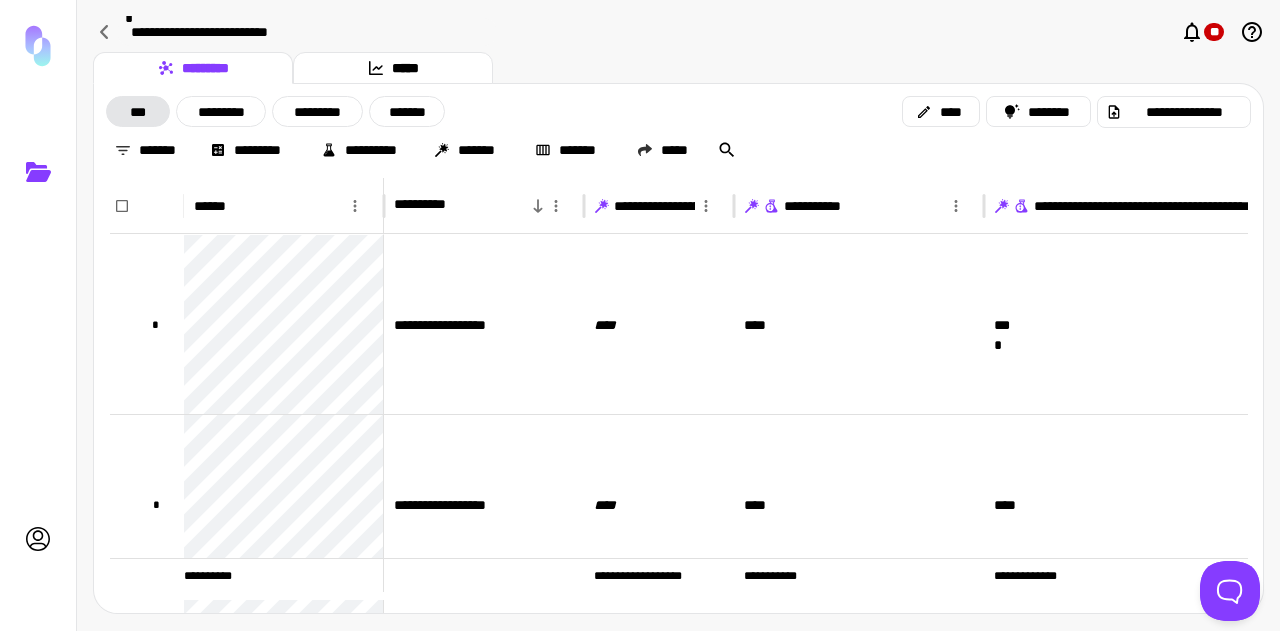 click 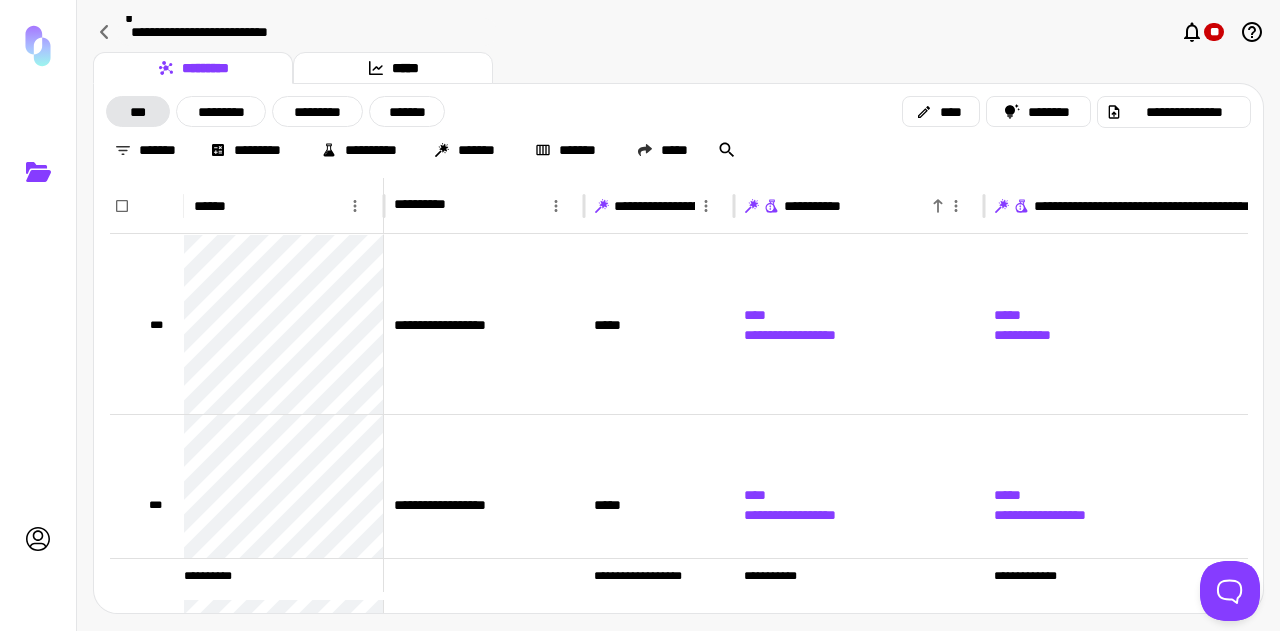 click 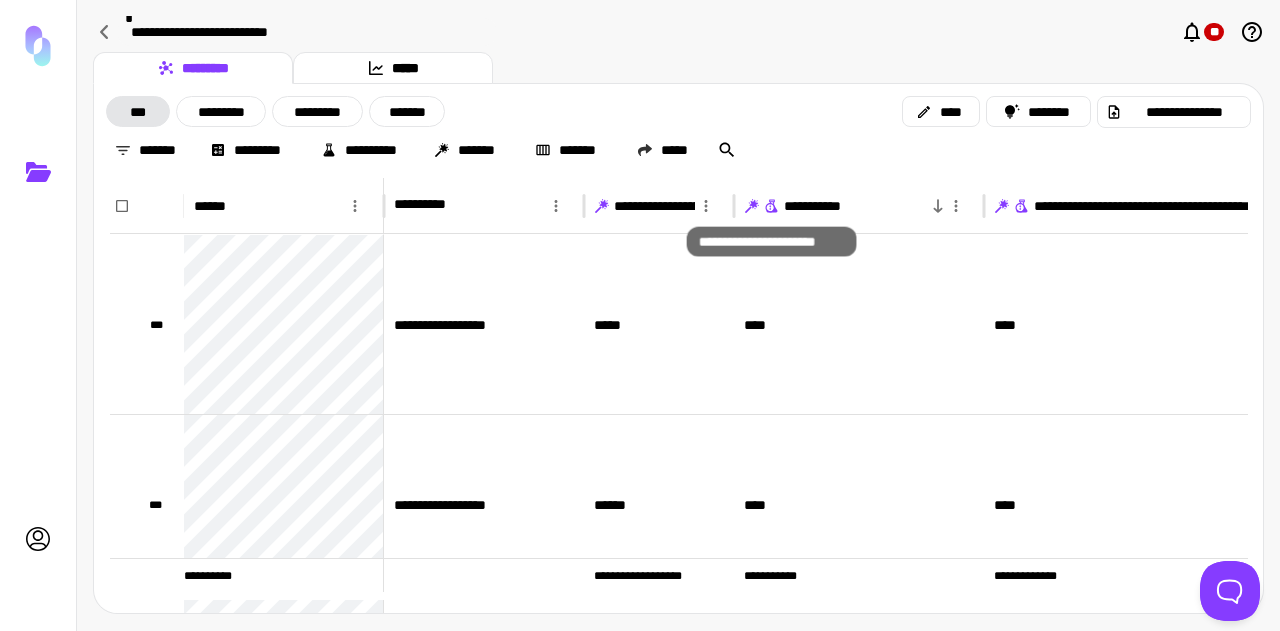 click 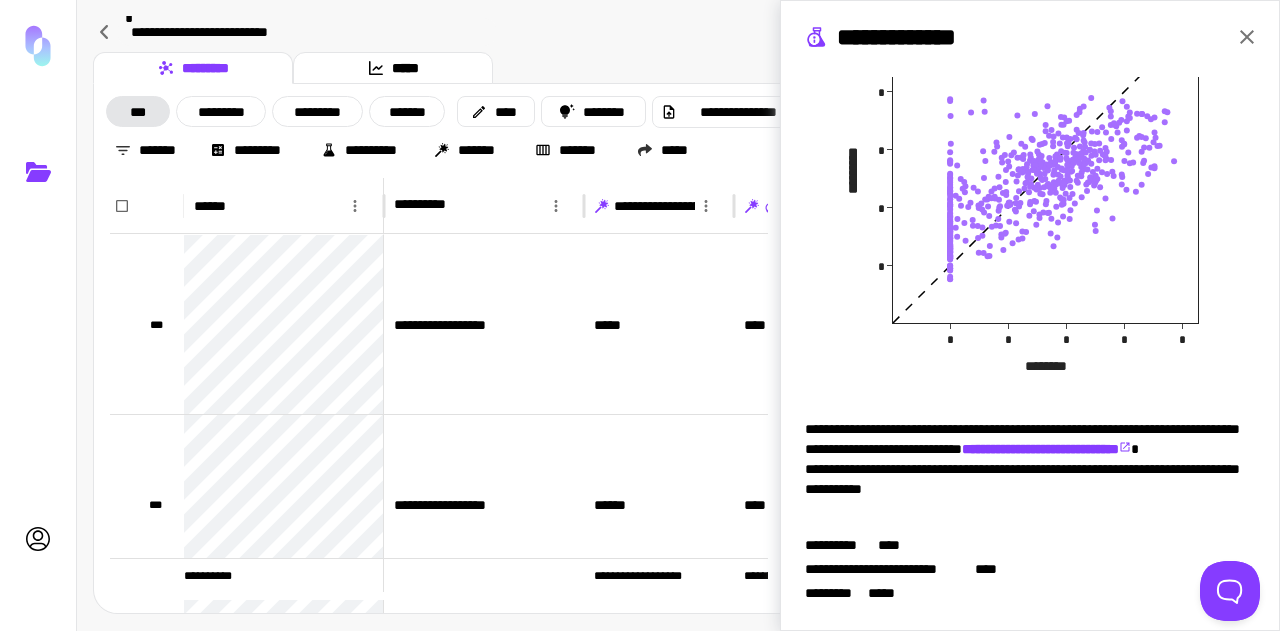 click 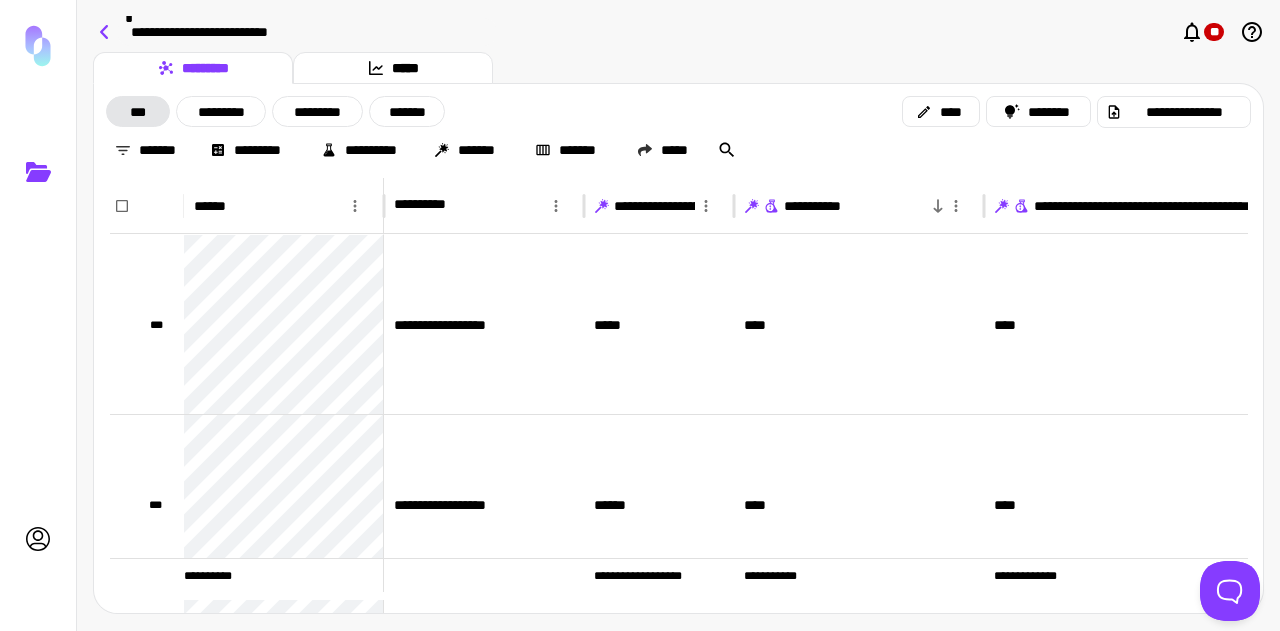 click 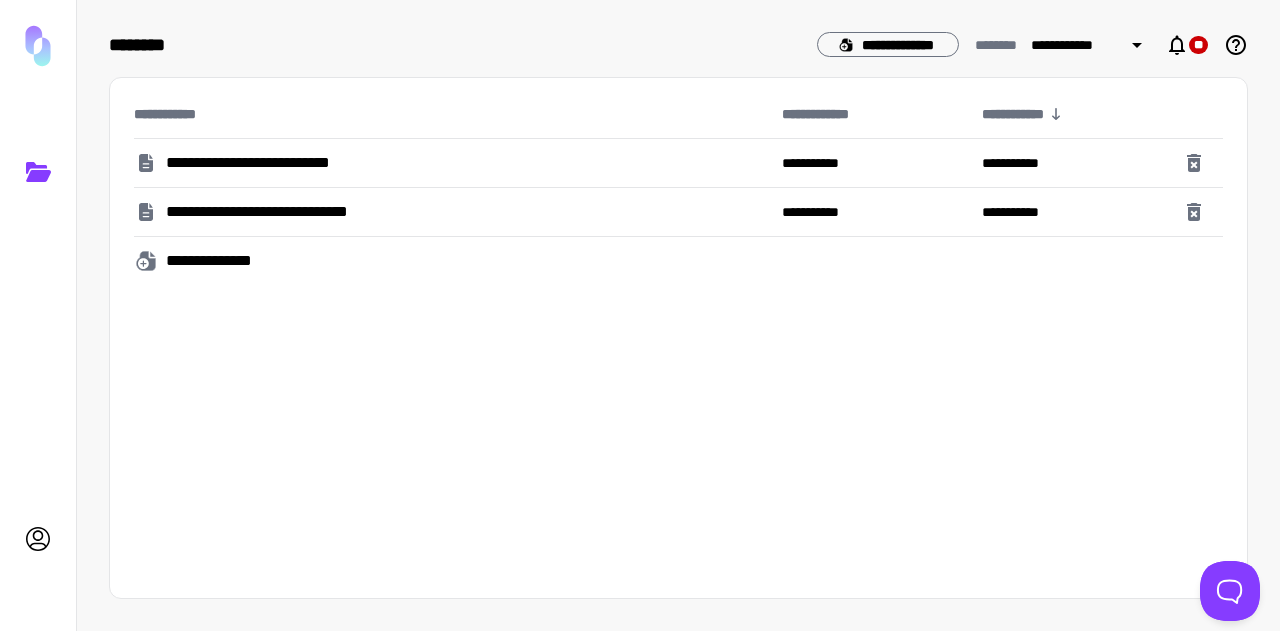 click on "**********" at bounding box center (290, 212) 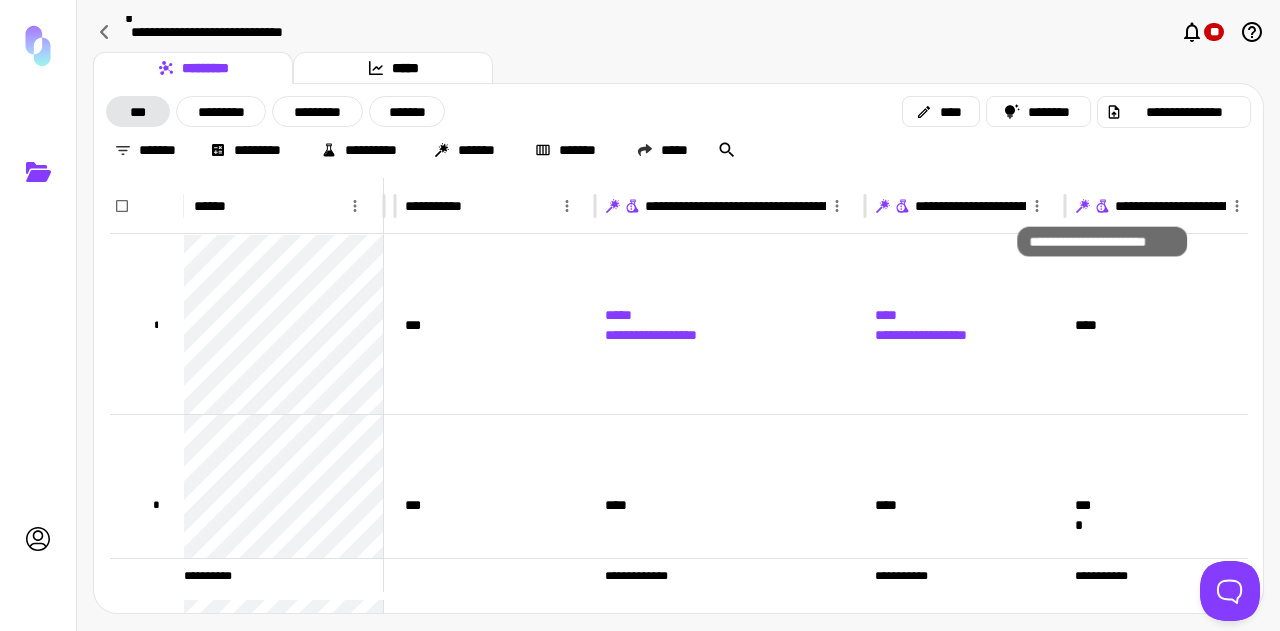 click 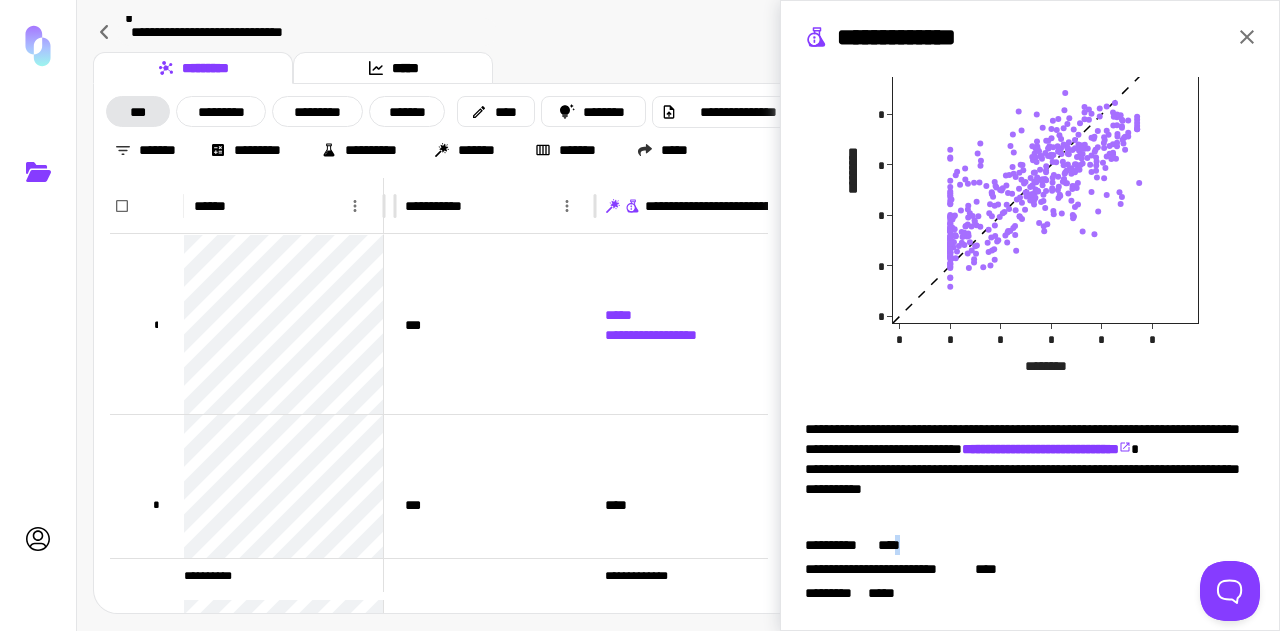 drag, startPoint x: 917, startPoint y: 557, endPoint x: 897, endPoint y: 553, distance: 20.396078 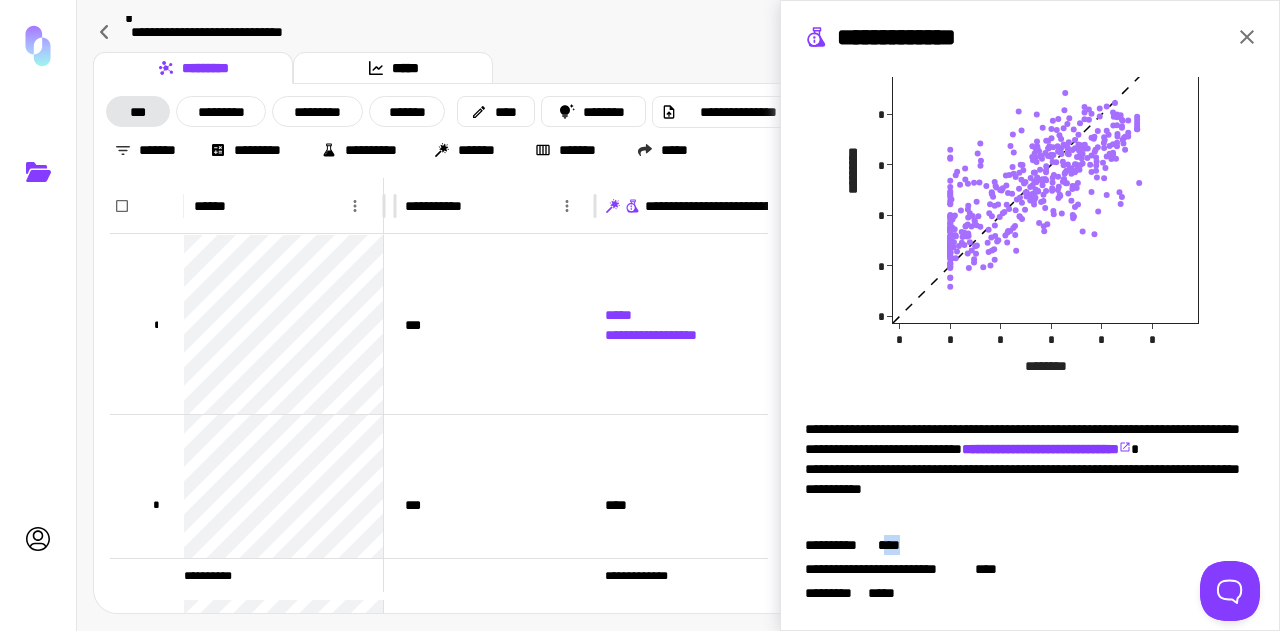 drag, startPoint x: 882, startPoint y: 543, endPoint x: 913, endPoint y: 543, distance: 31 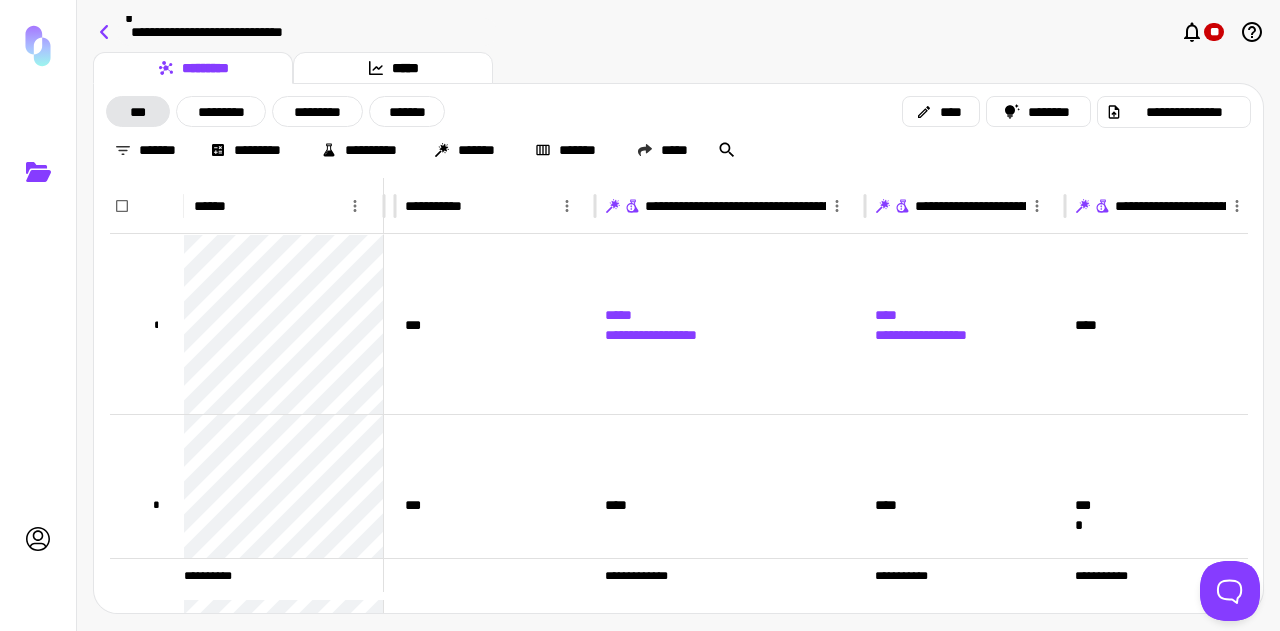 click 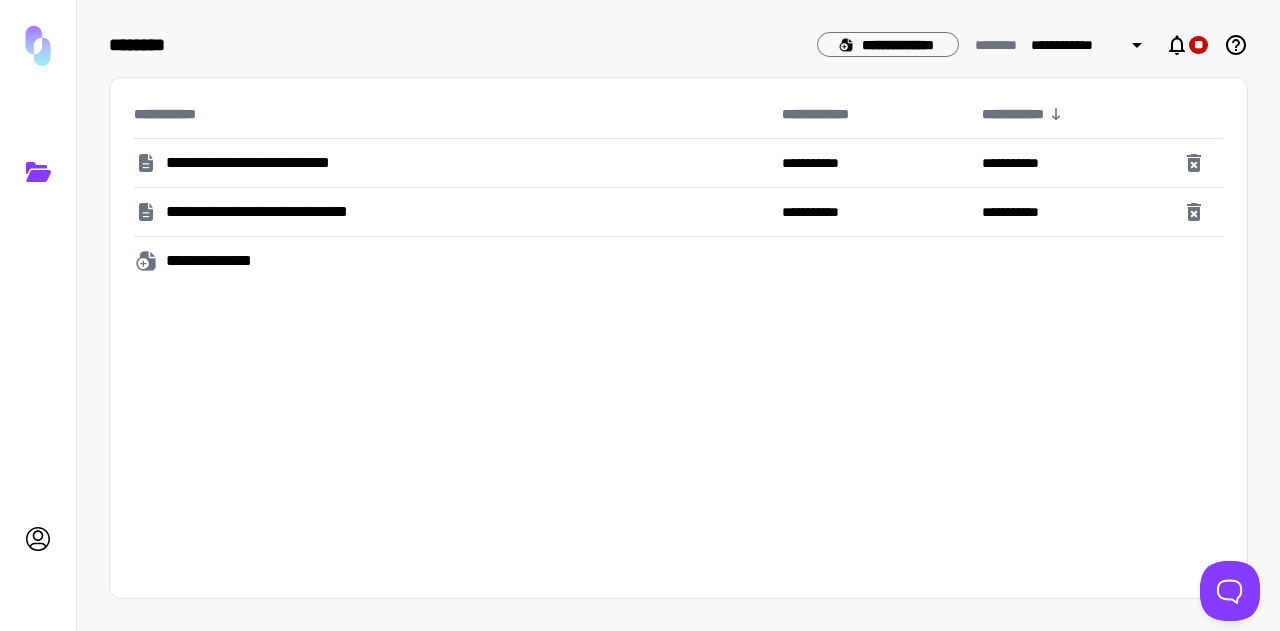 click on "**********" at bounding box center (280, 163) 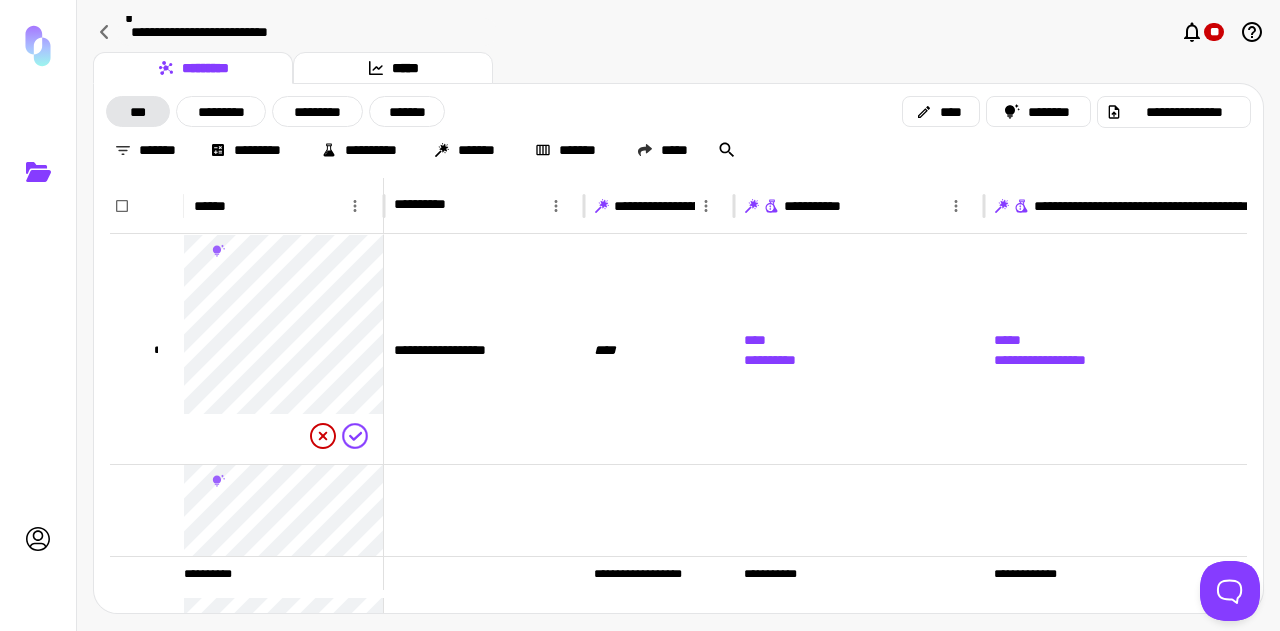 click 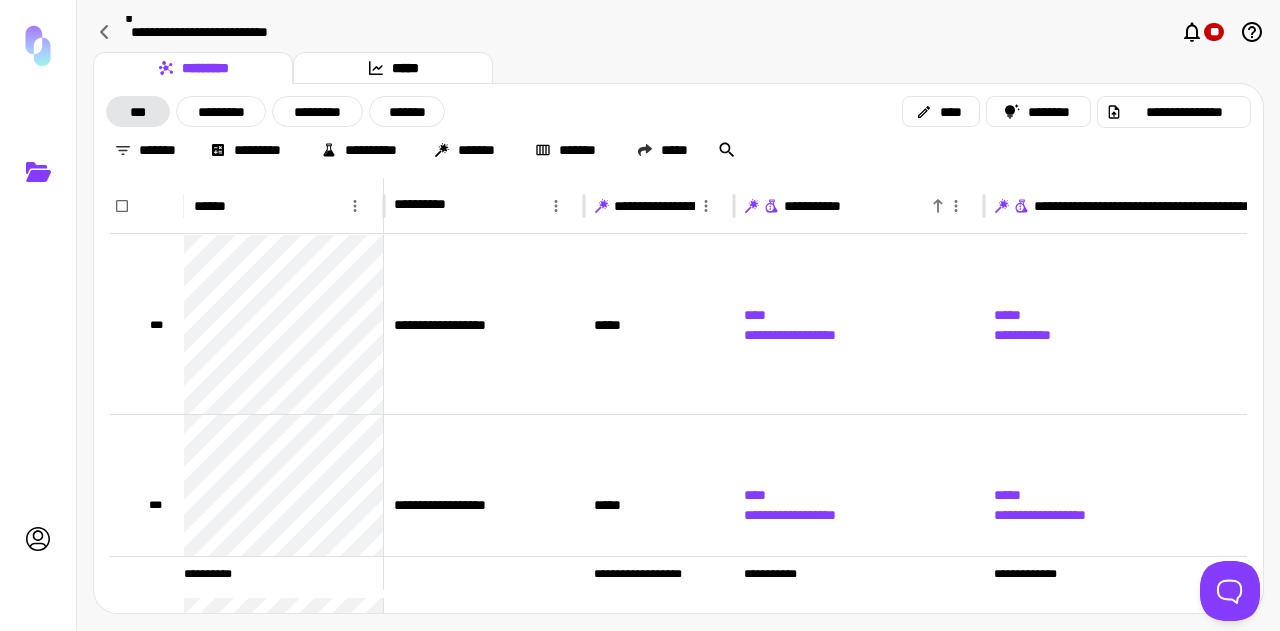click 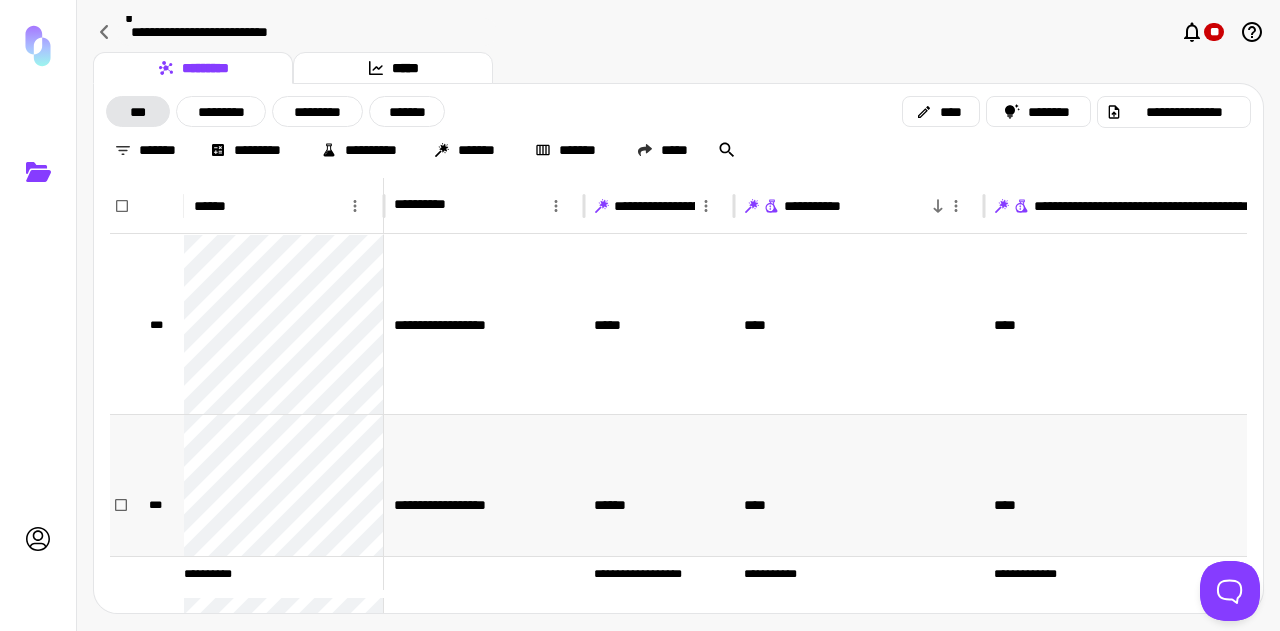 scroll, scrollTop: 111, scrollLeft: 0, axis: vertical 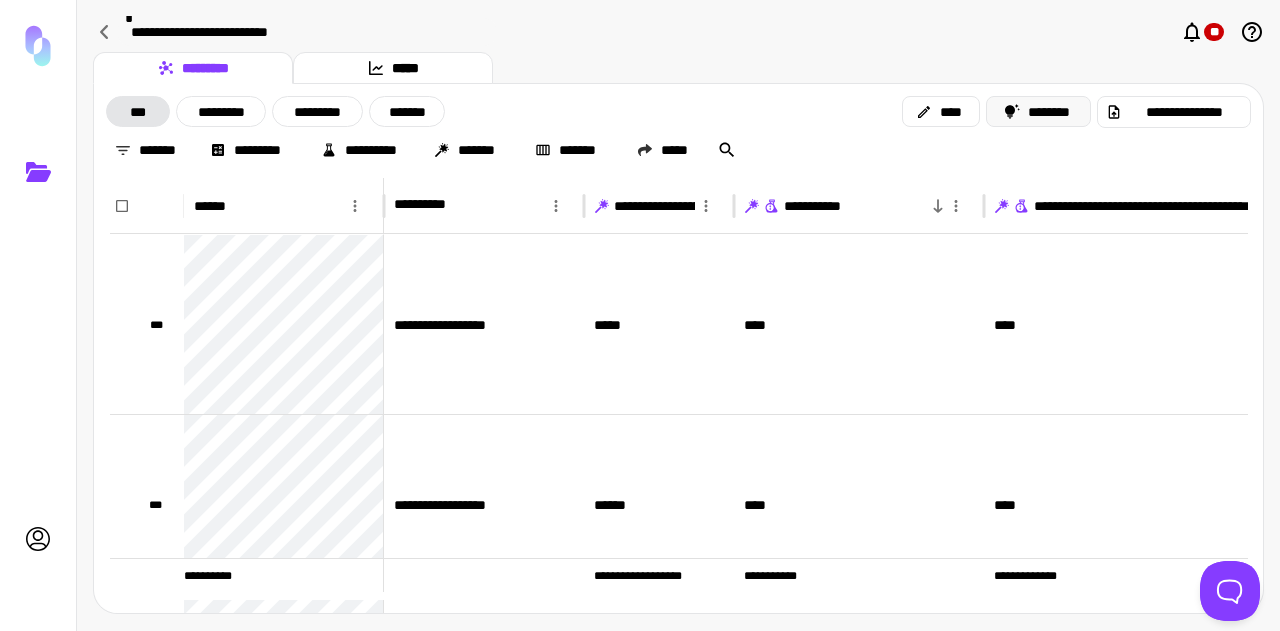 click on "********" at bounding box center [1038, 111] 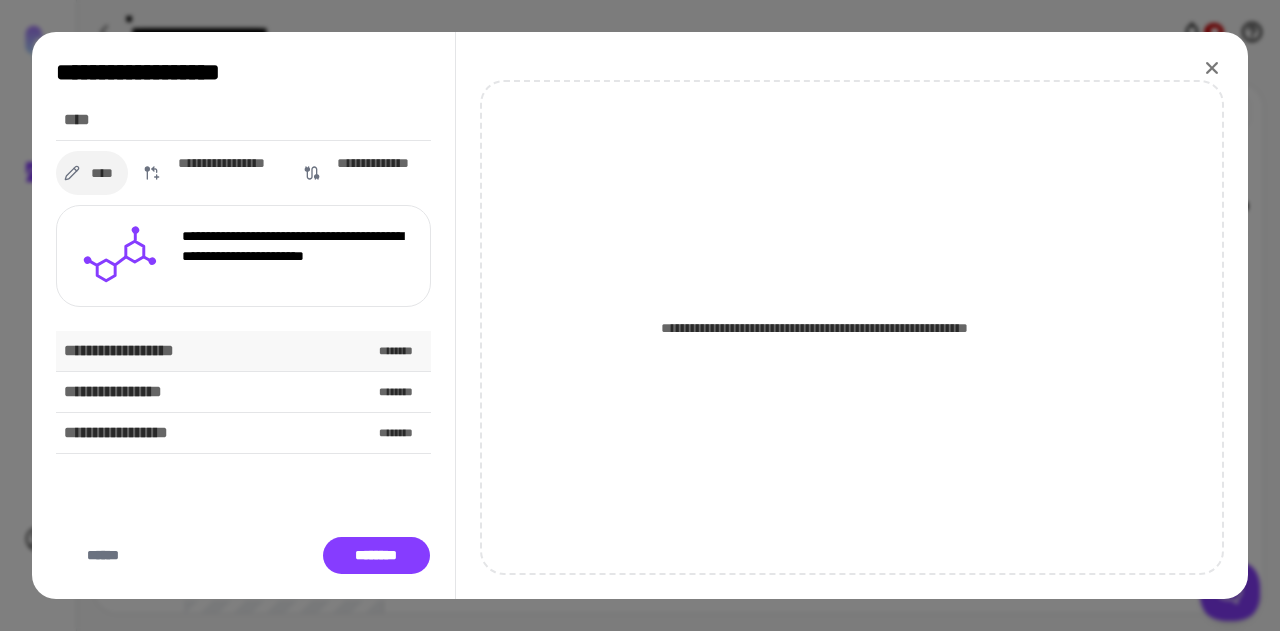 click on "**********" at bounding box center [132, 351] 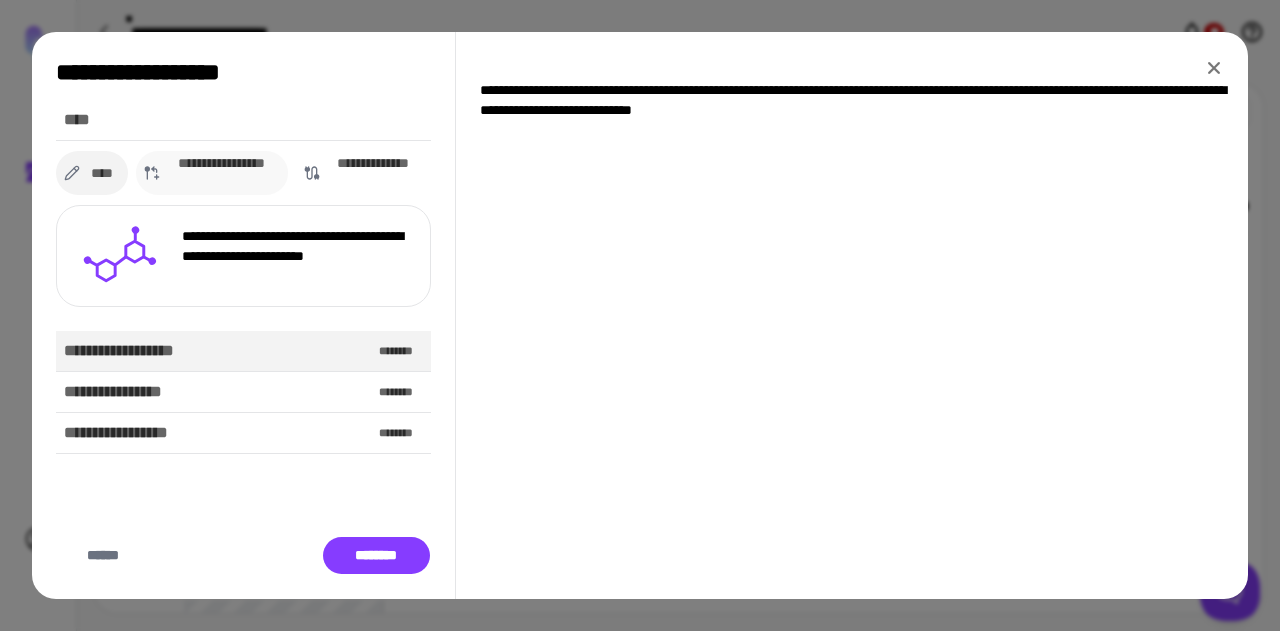 click on "**********" at bounding box center (222, 173) 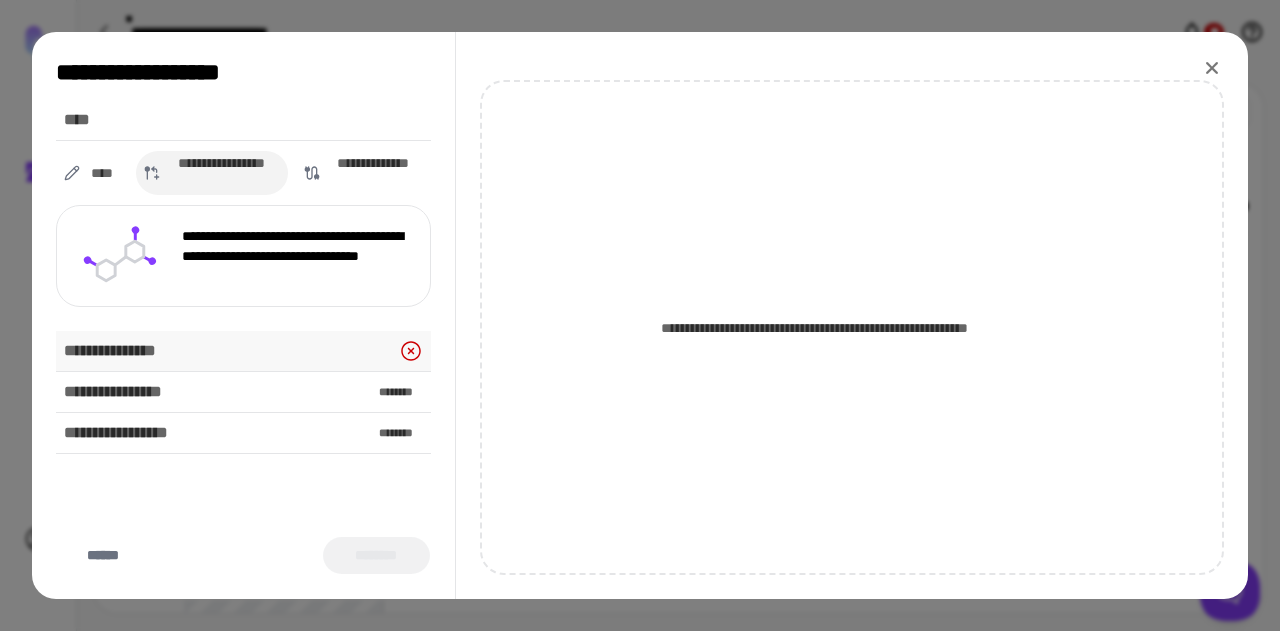 click on "**********" at bounding box center (243, 351) 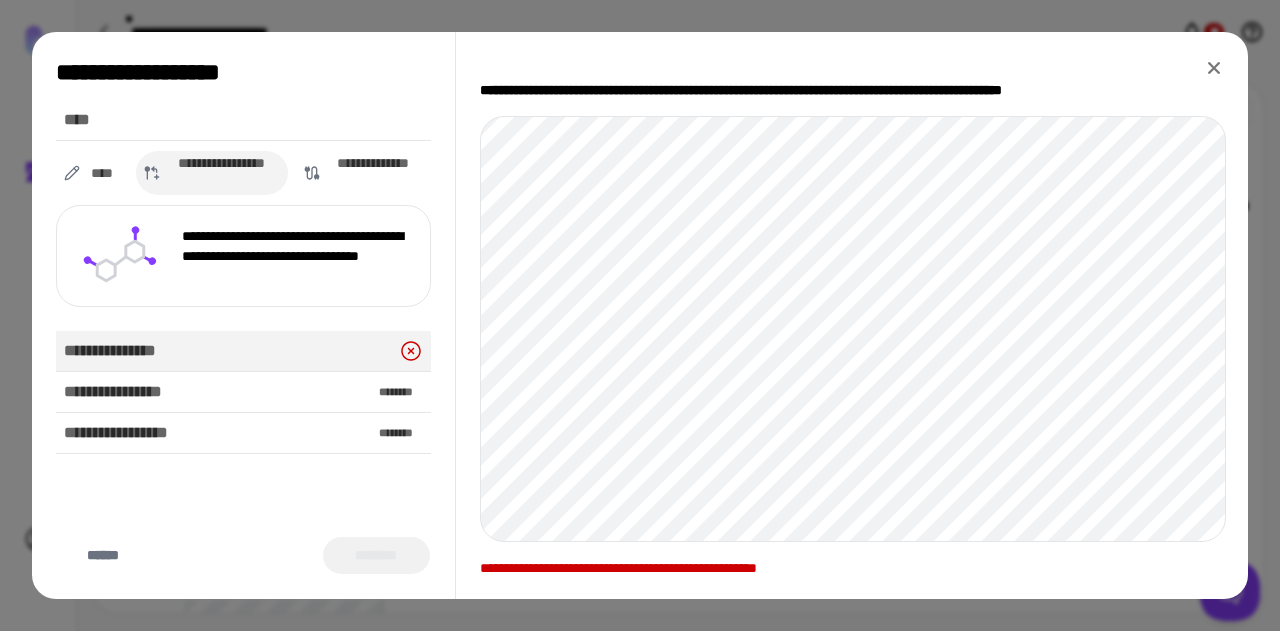 click 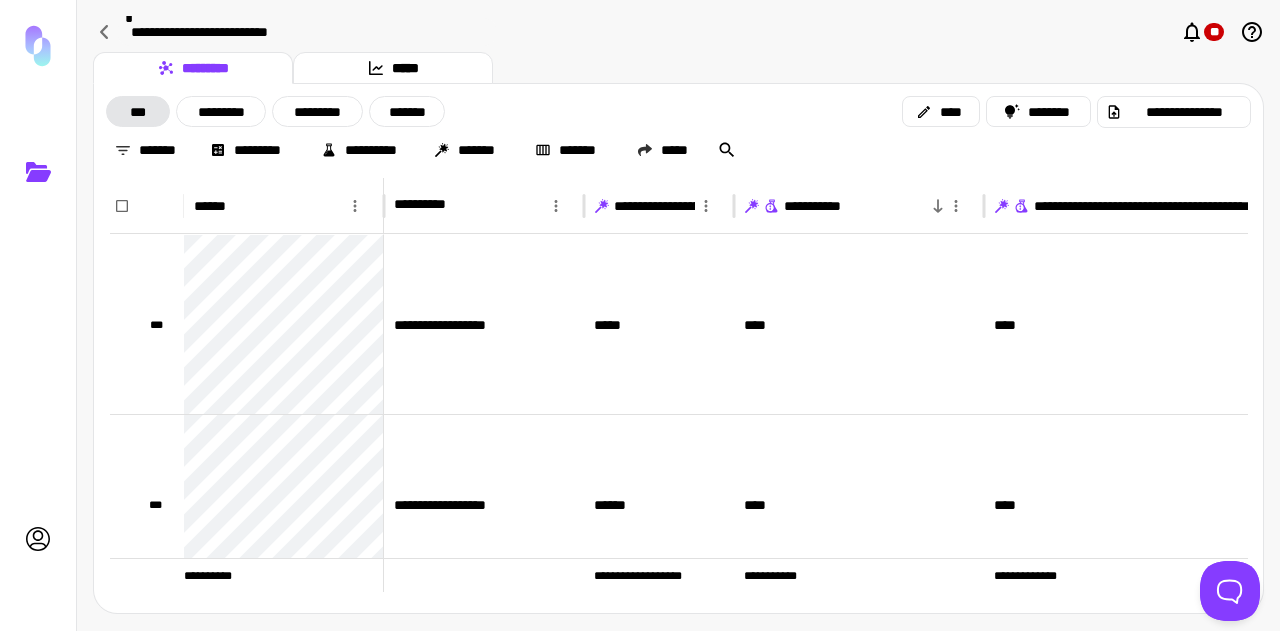 click 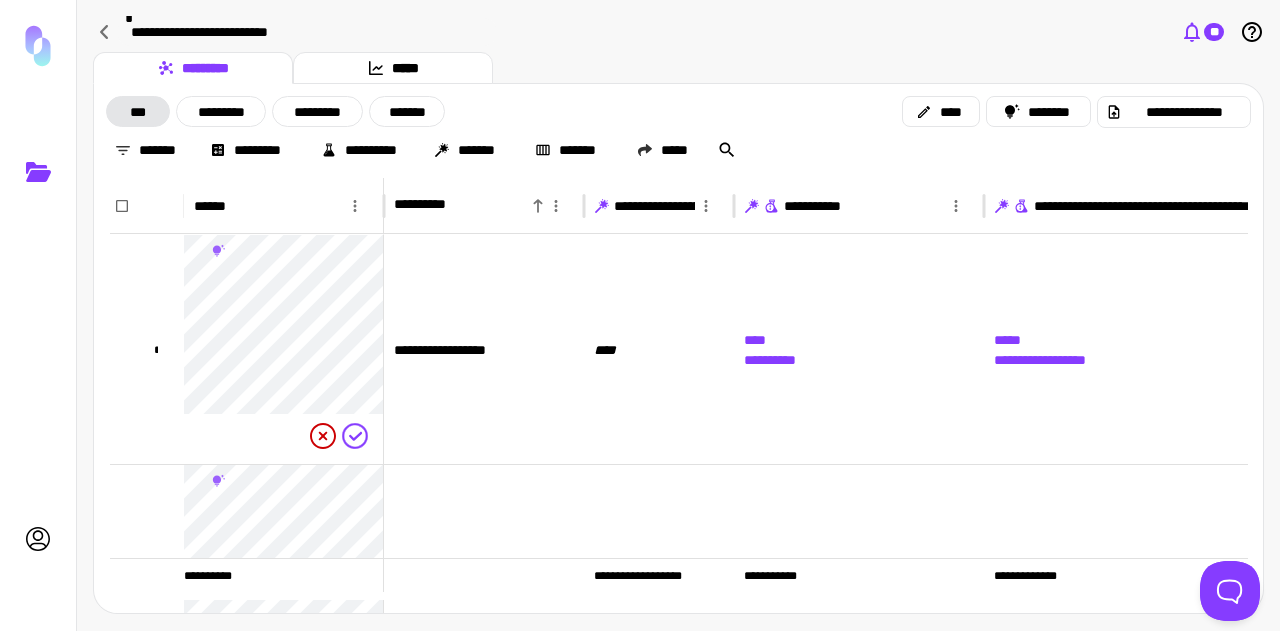 click 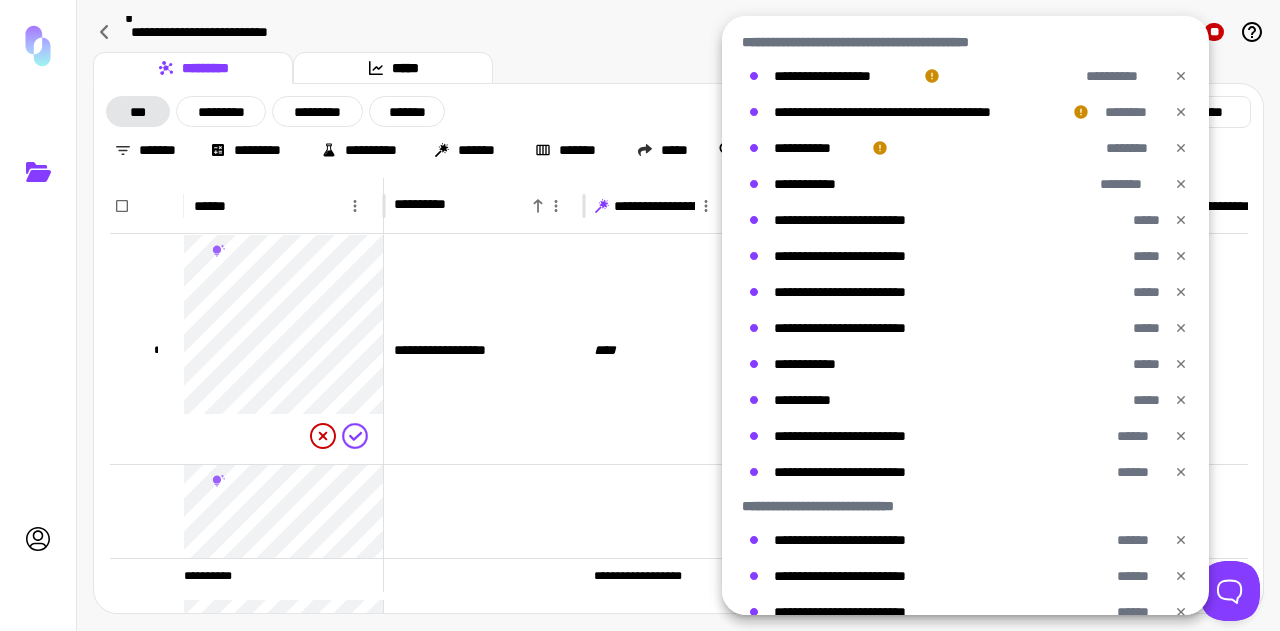 click at bounding box center [640, 315] 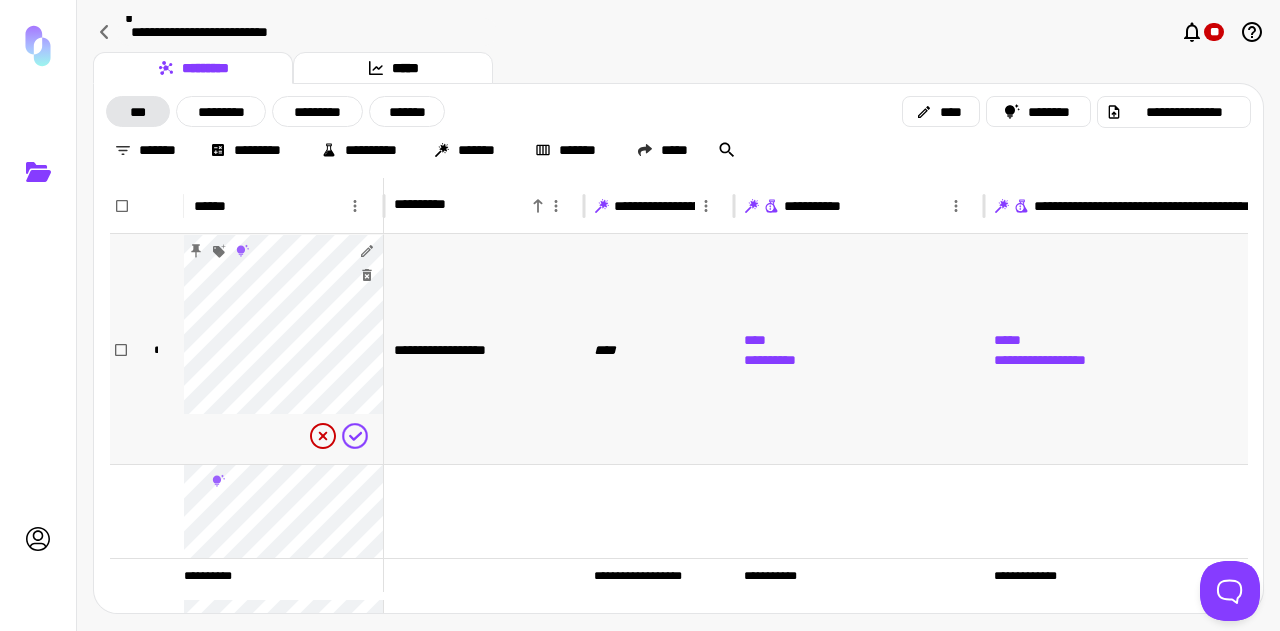 scroll, scrollTop: 81, scrollLeft: 0, axis: vertical 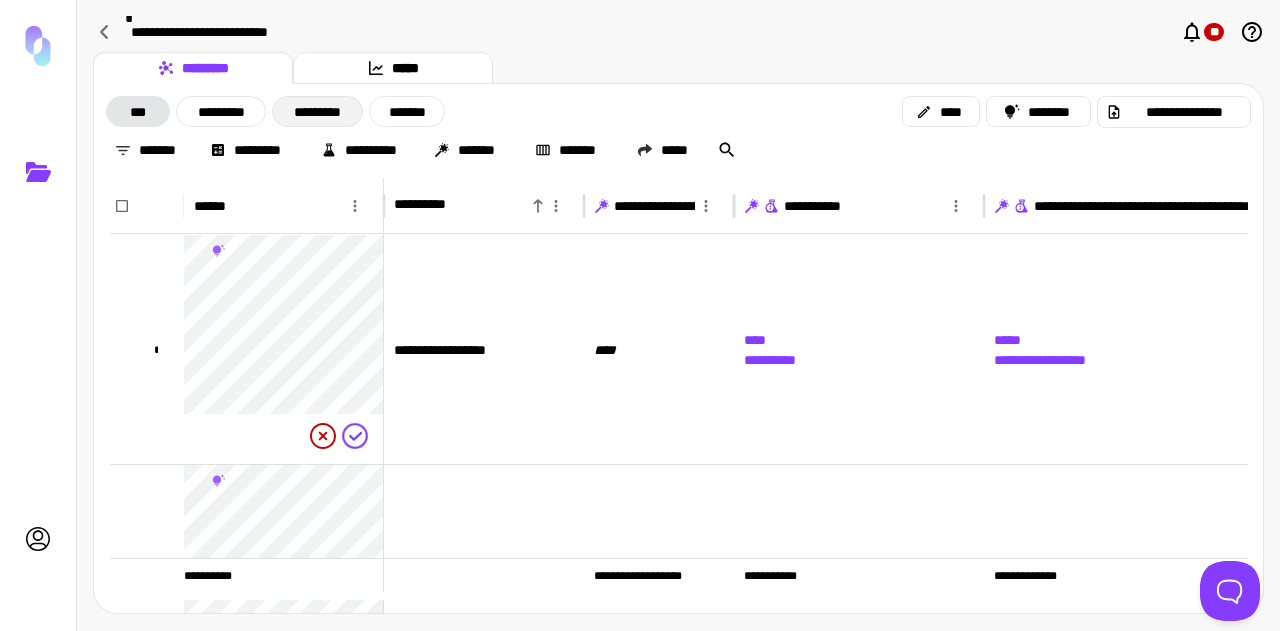 click on "*********" at bounding box center (317, 111) 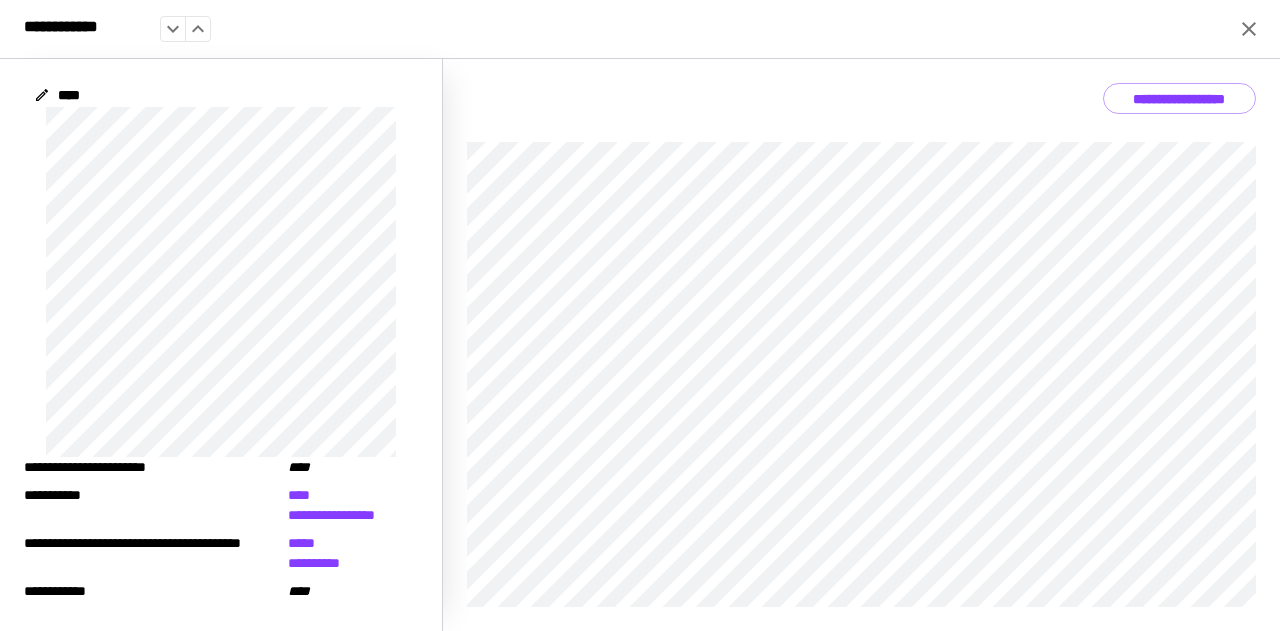 click 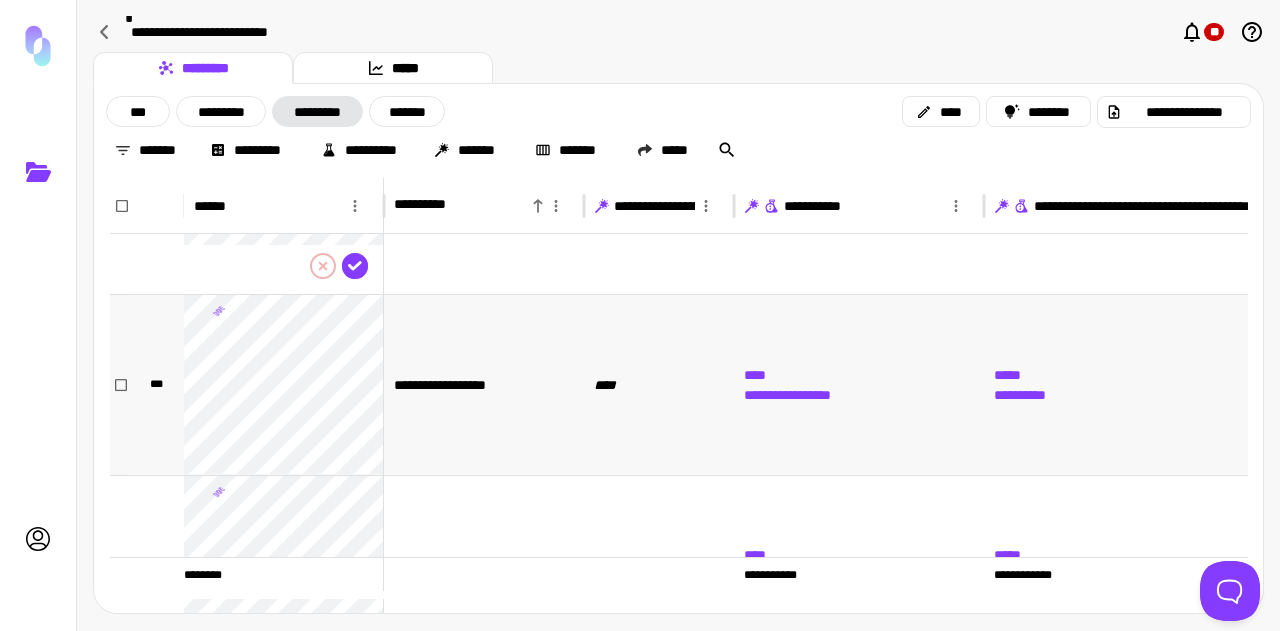 scroll, scrollTop: 600, scrollLeft: 0, axis: vertical 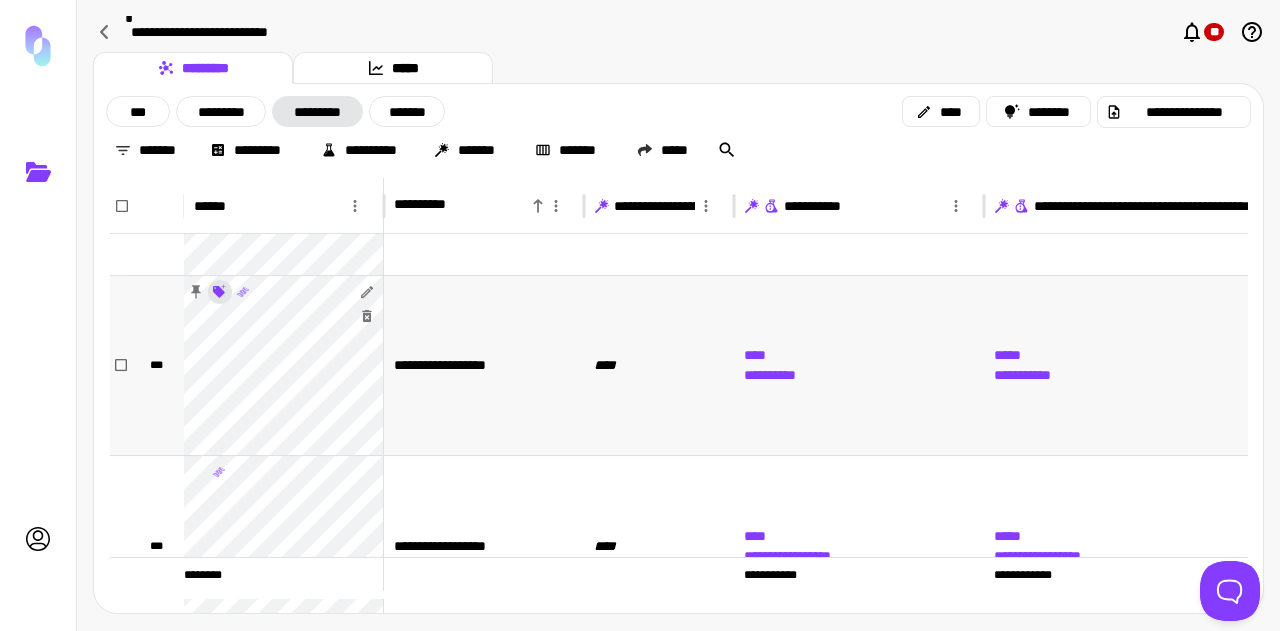 click on "**********" at bounding box center (640, 315) 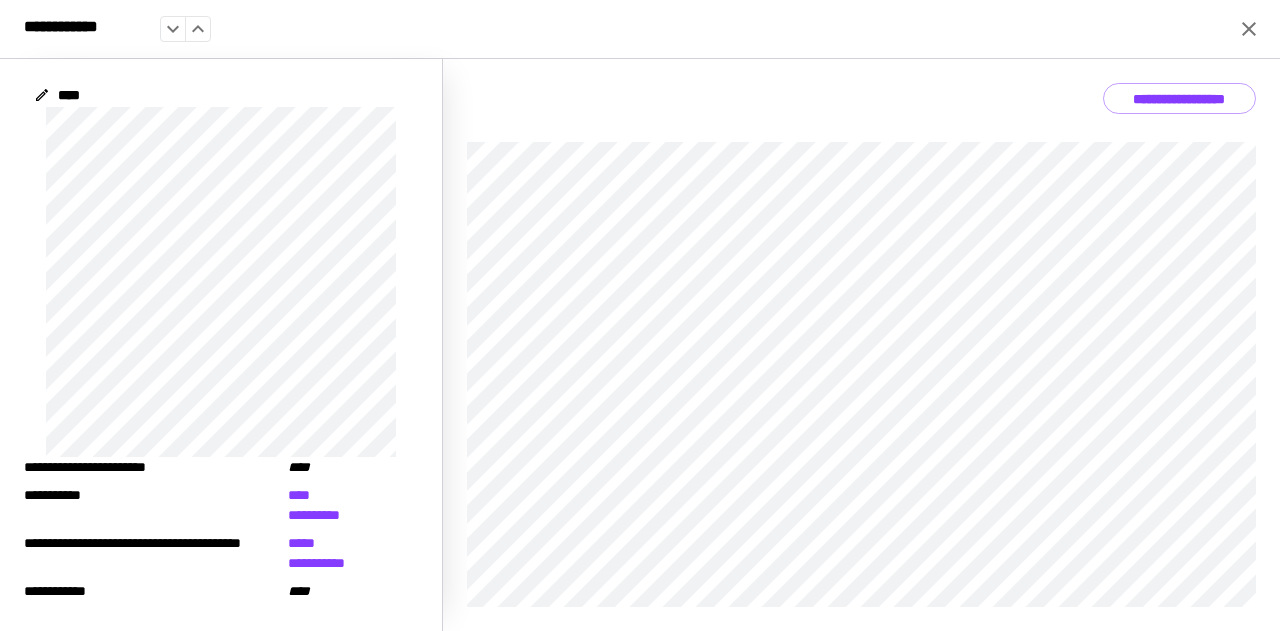 click 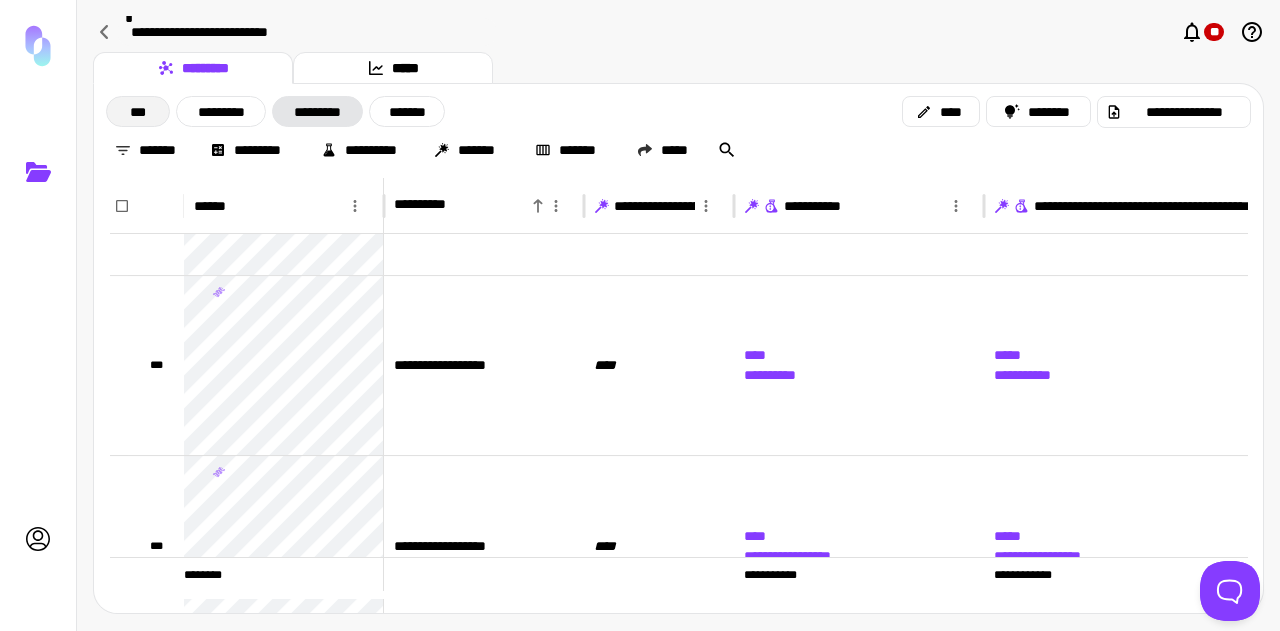 click on "***" at bounding box center (138, 111) 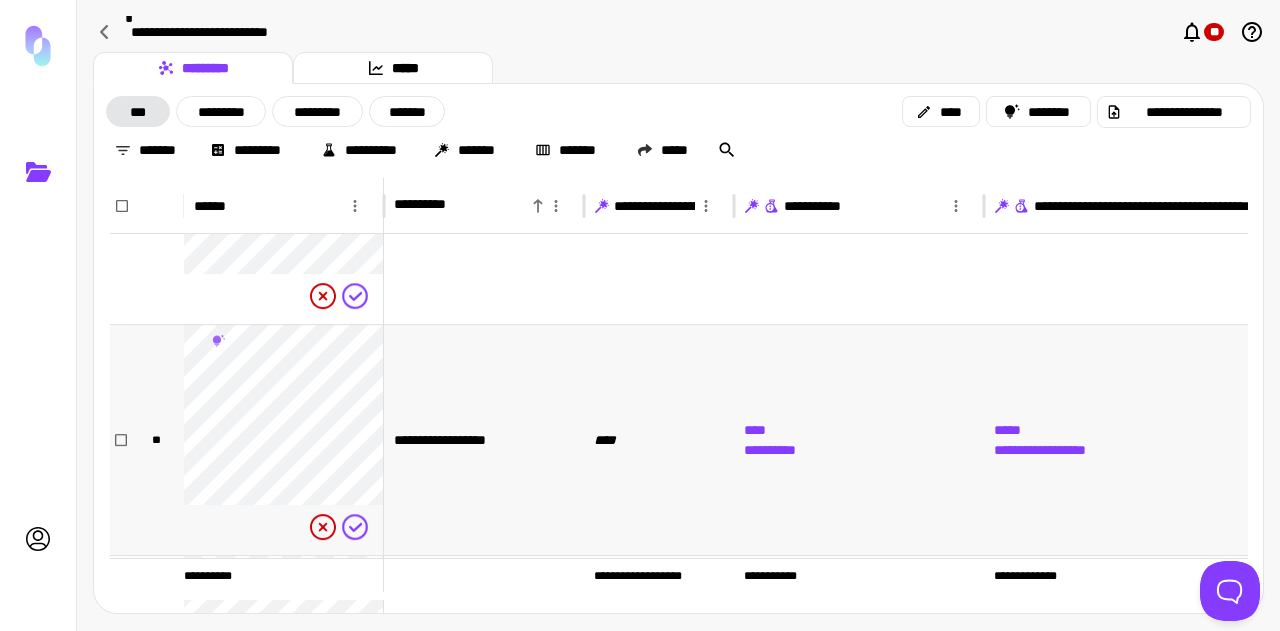 scroll, scrollTop: 900, scrollLeft: 0, axis: vertical 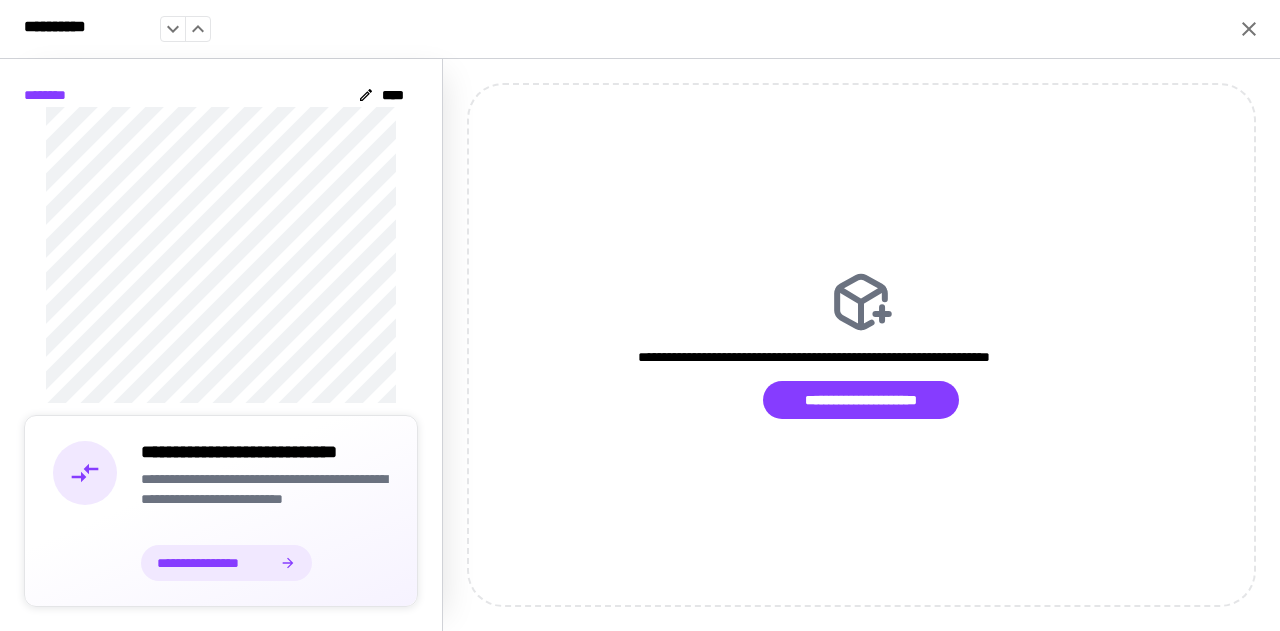 click 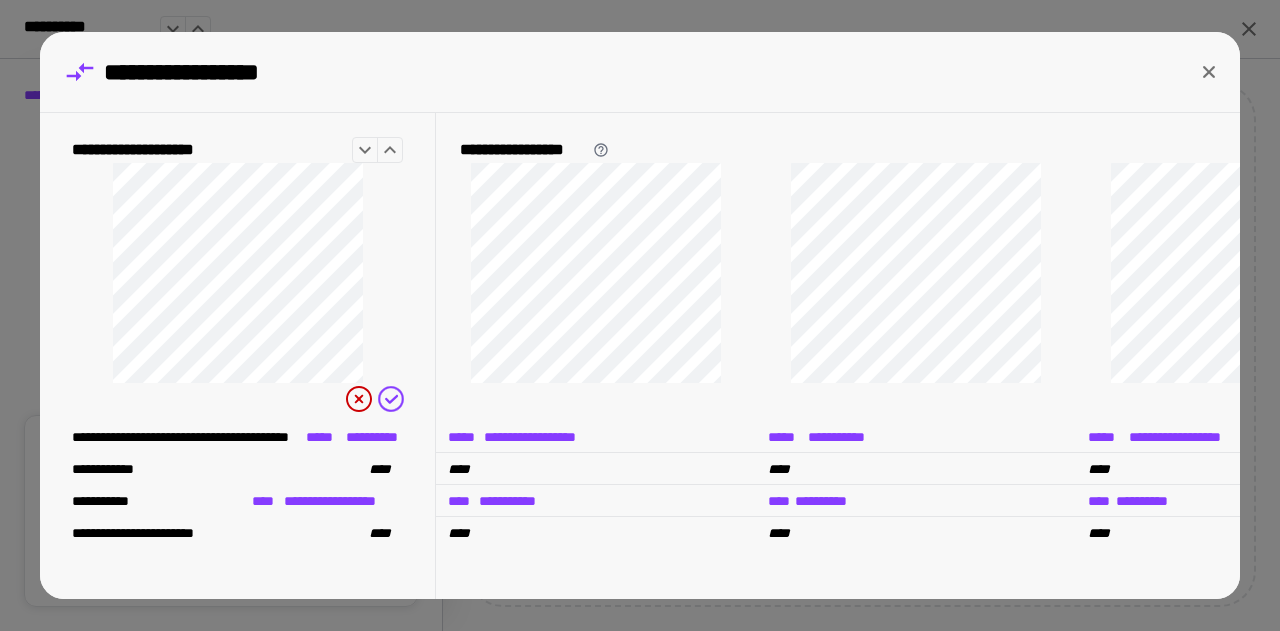 click 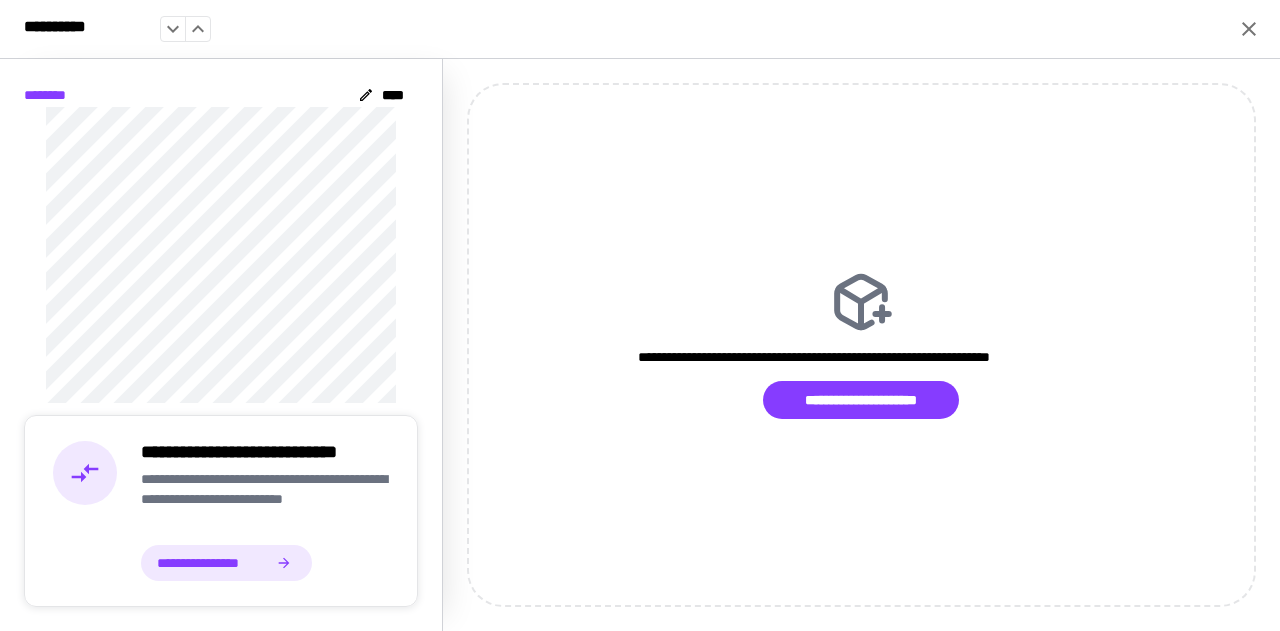 click 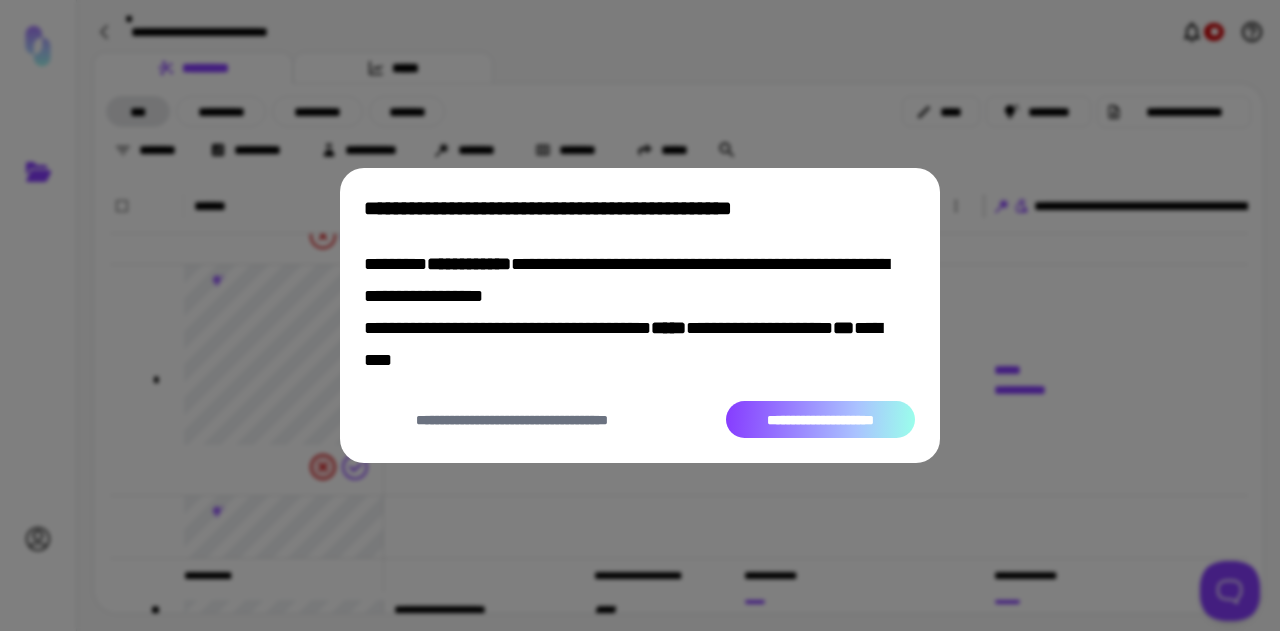 click on "**********" at bounding box center (820, 419) 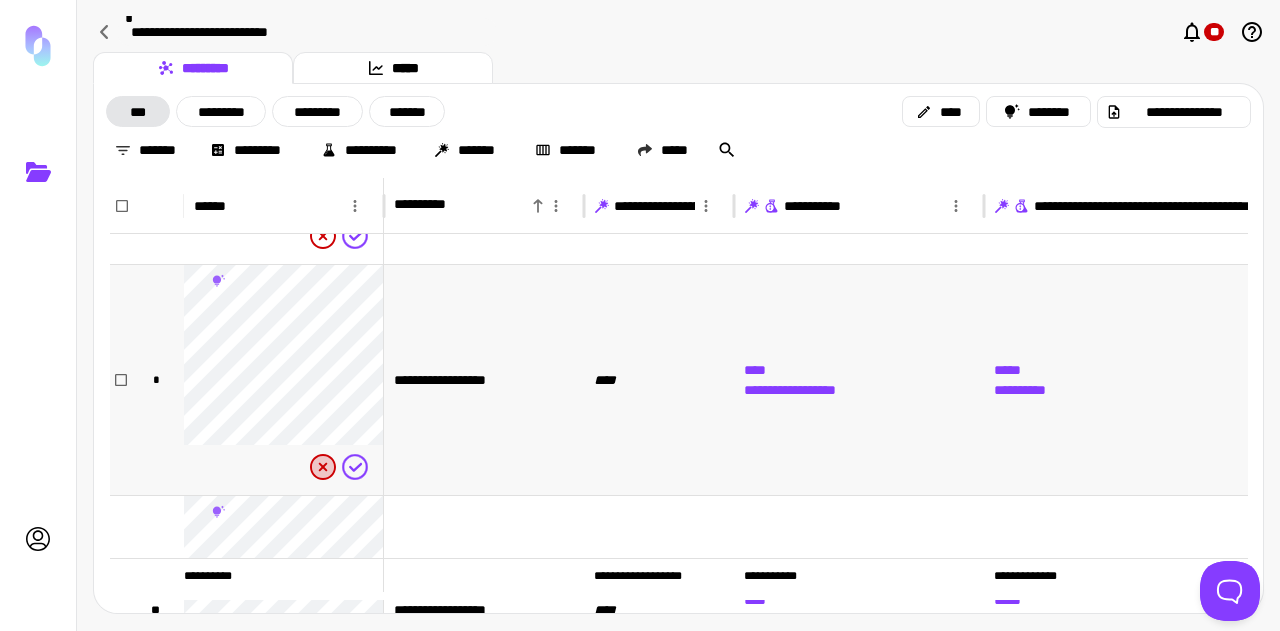 scroll, scrollTop: 49, scrollLeft: 0, axis: vertical 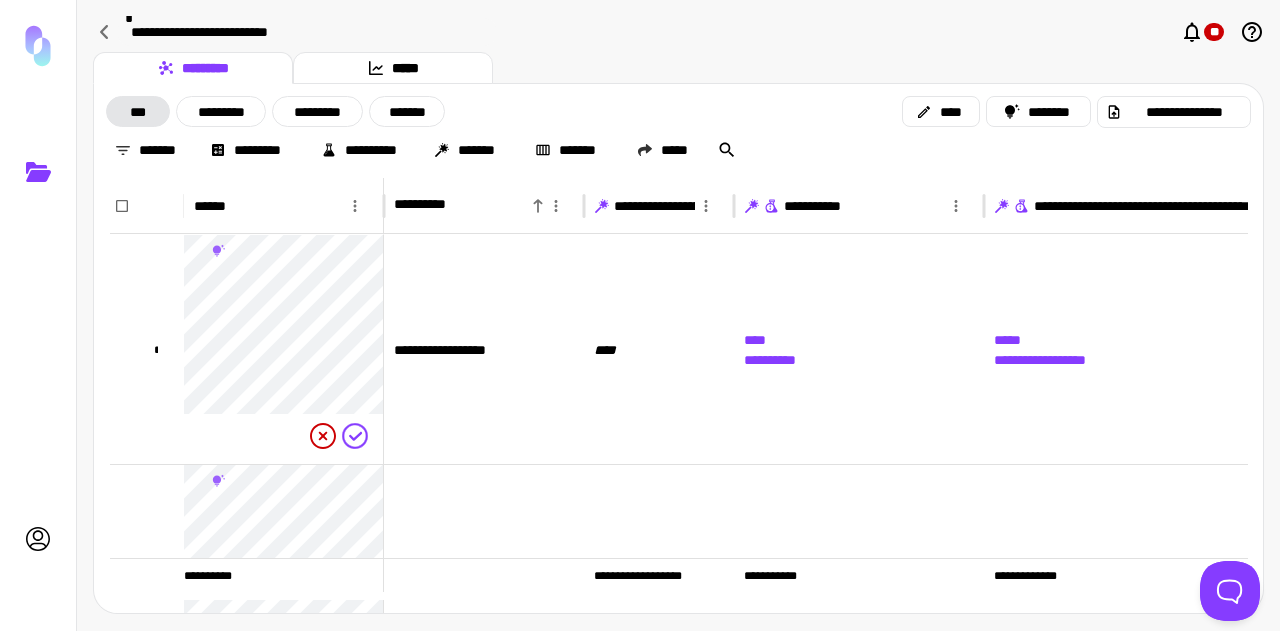 click on "**********" at bounding box center (678, 34) 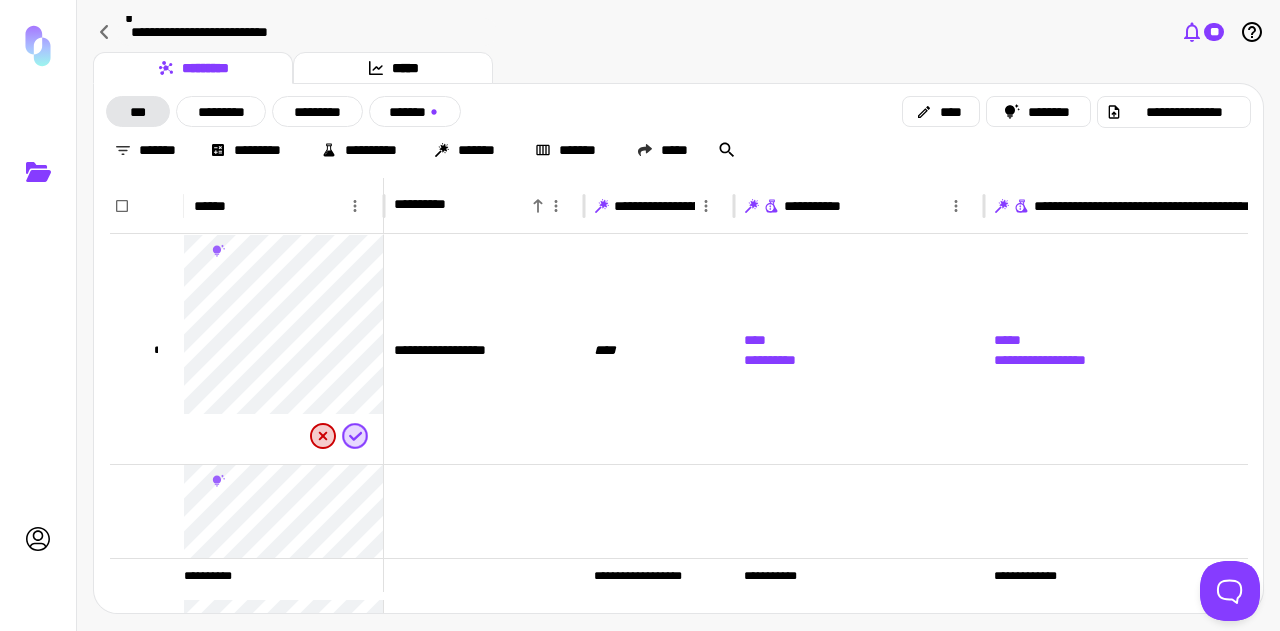 click 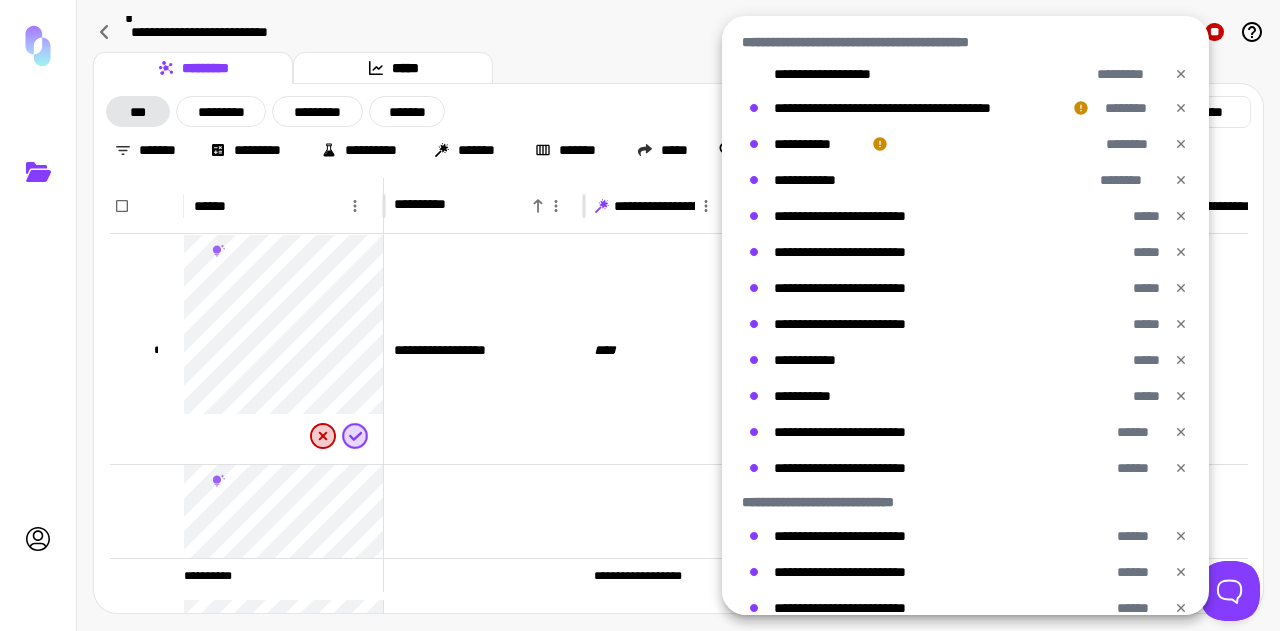 click at bounding box center [640, 315] 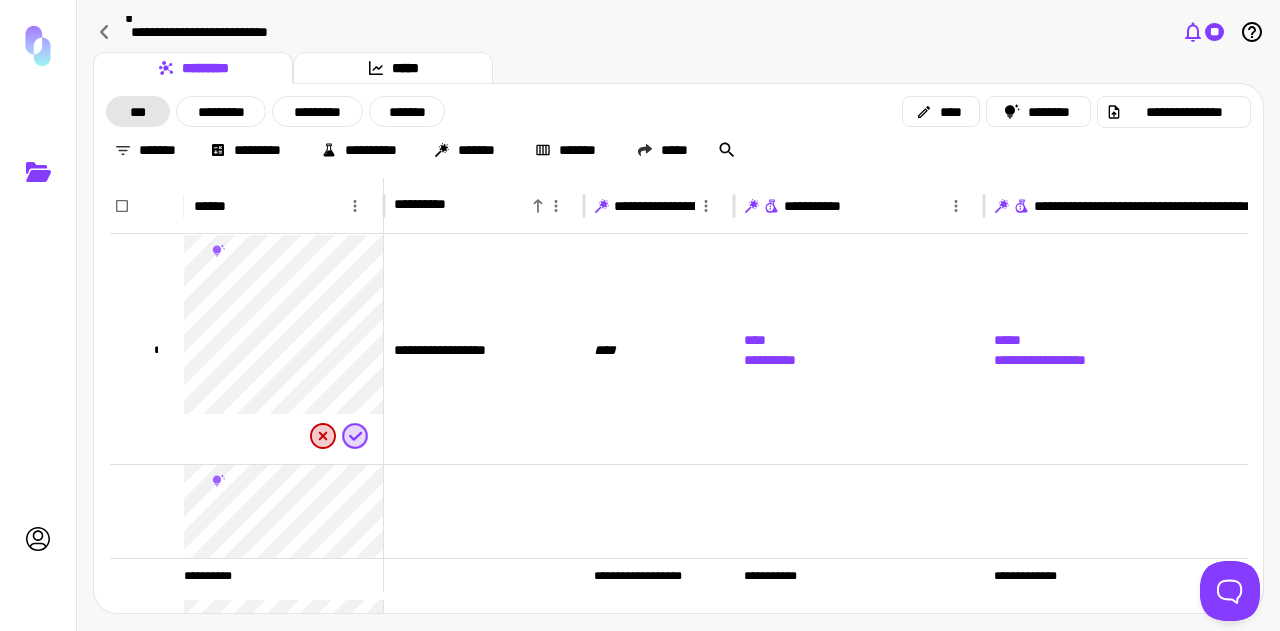 click 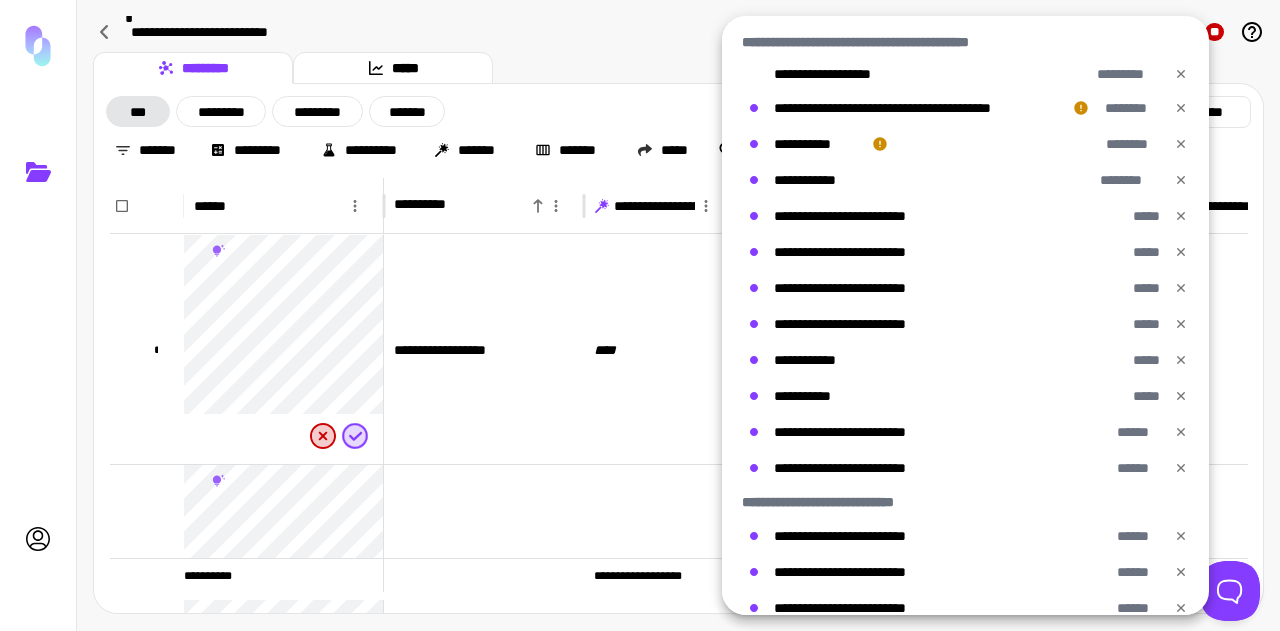 click at bounding box center (640, 315) 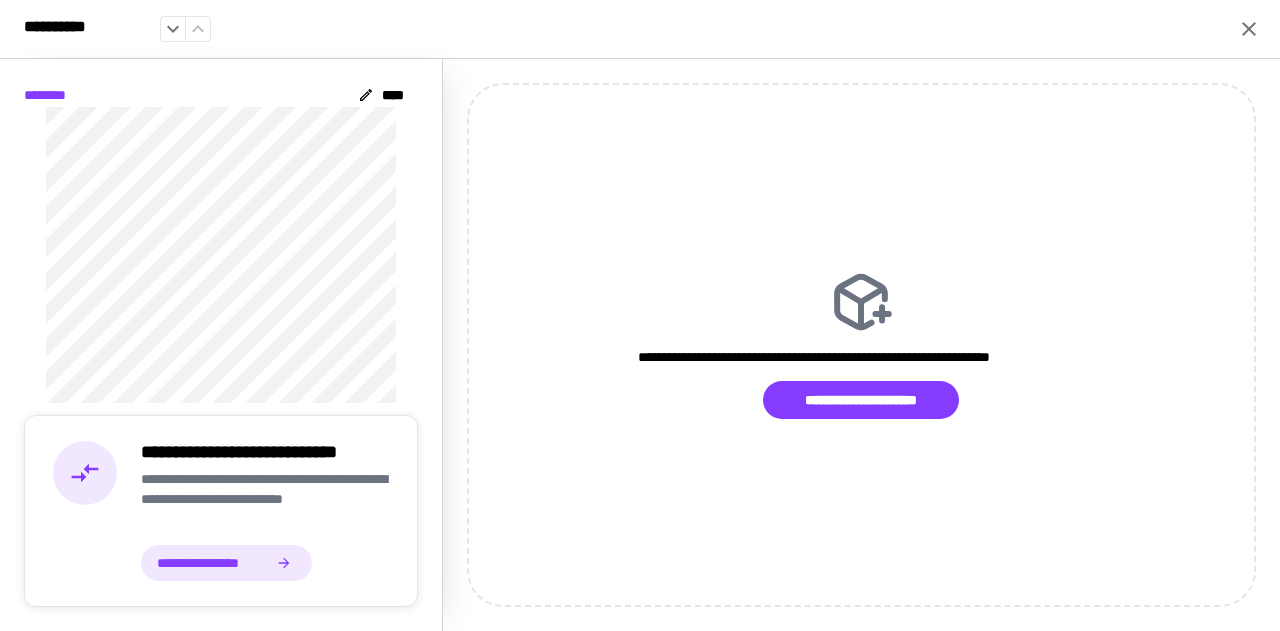 click 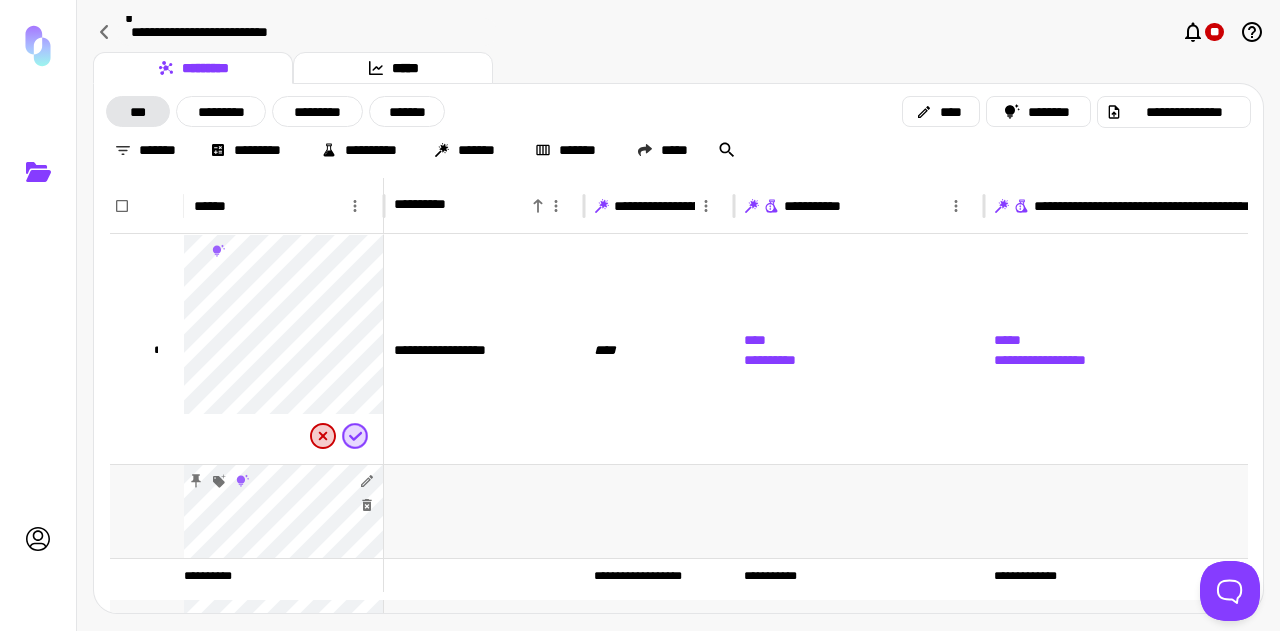 scroll, scrollTop: 400, scrollLeft: 0, axis: vertical 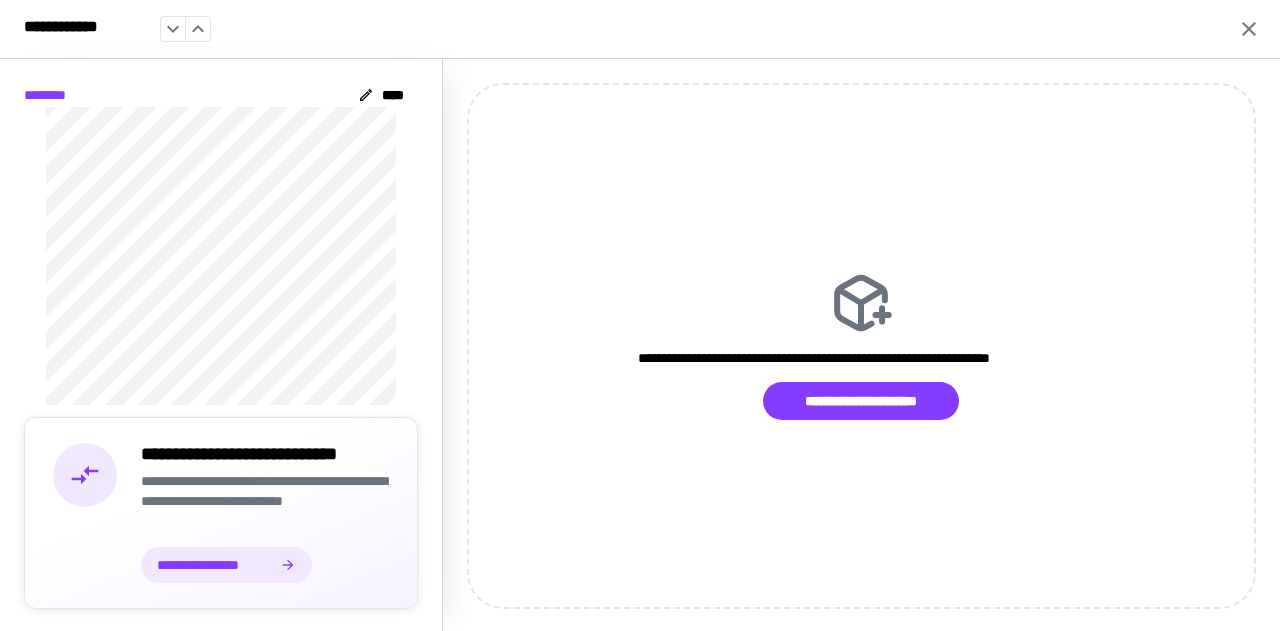 click on "**********" at bounding box center (226, 565) 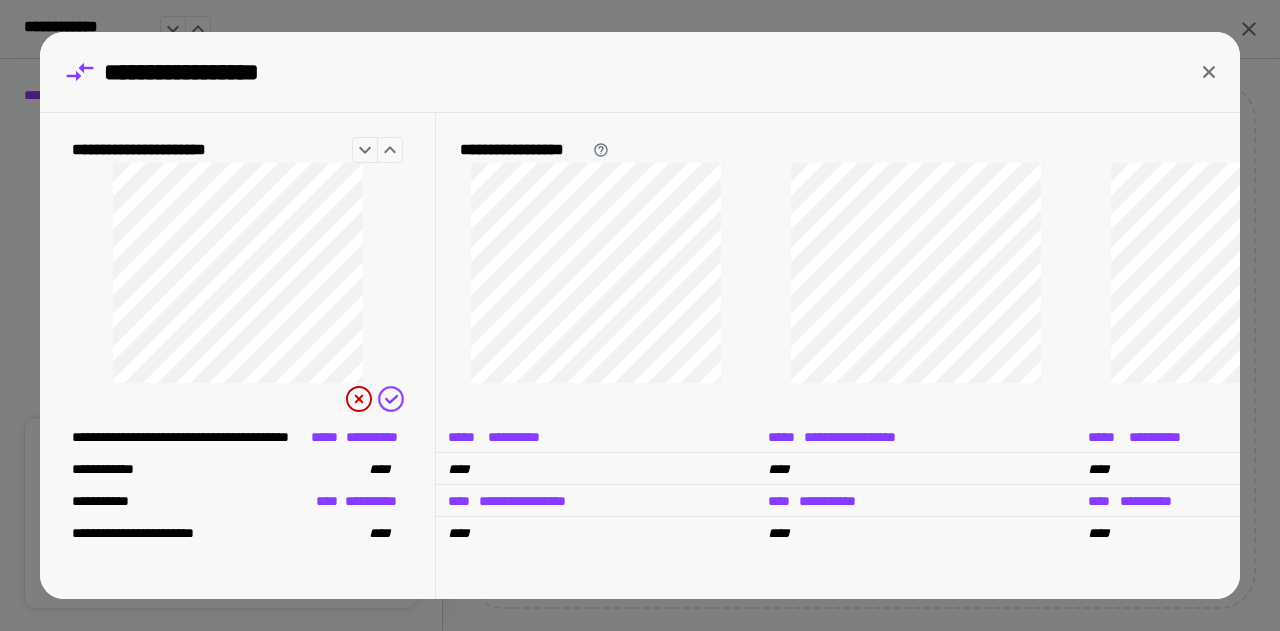 click 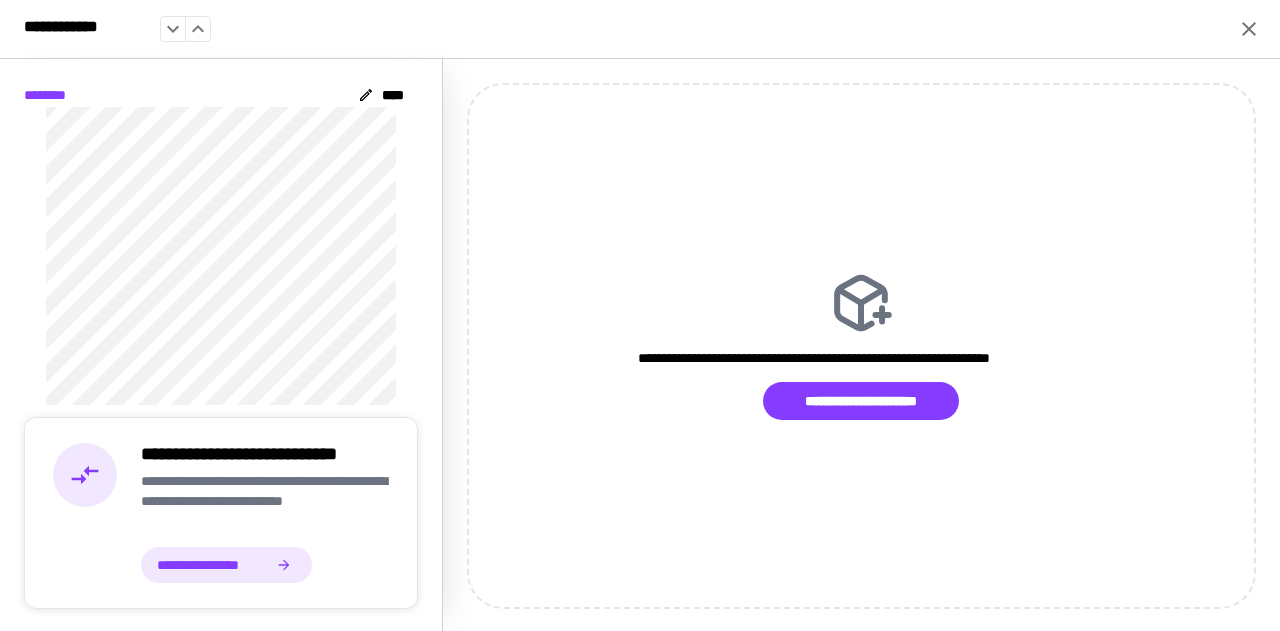 click 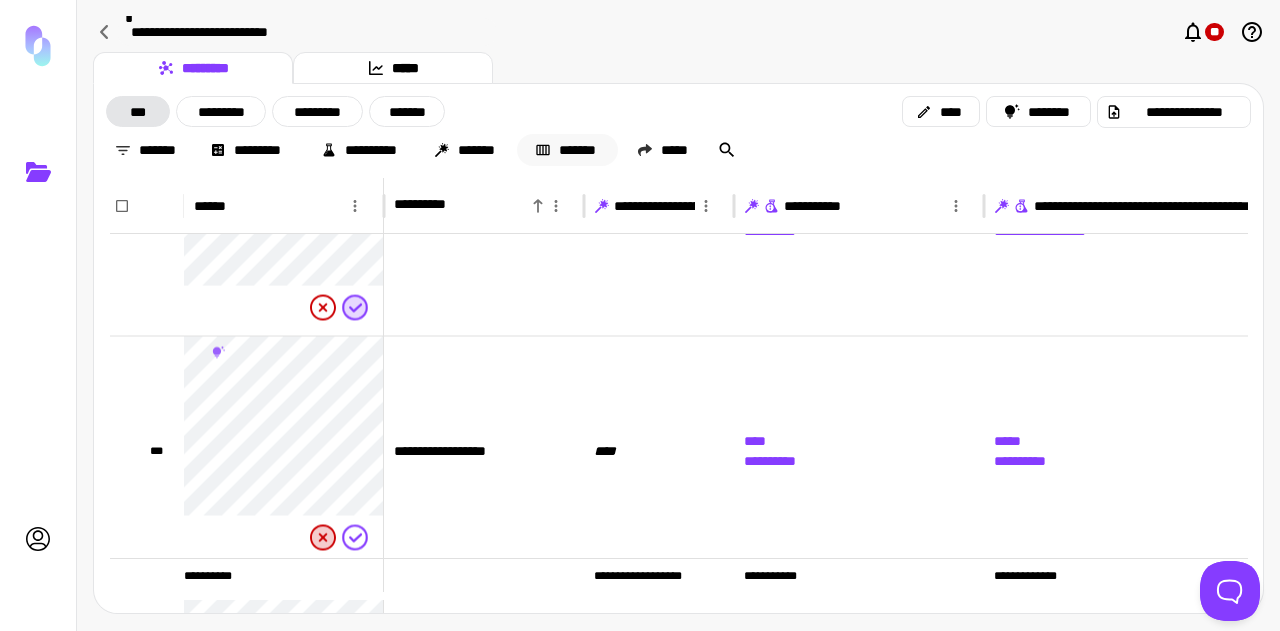 drag, startPoint x: 607, startPoint y: 145, endPoint x: 589, endPoint y: 147, distance: 18.110771 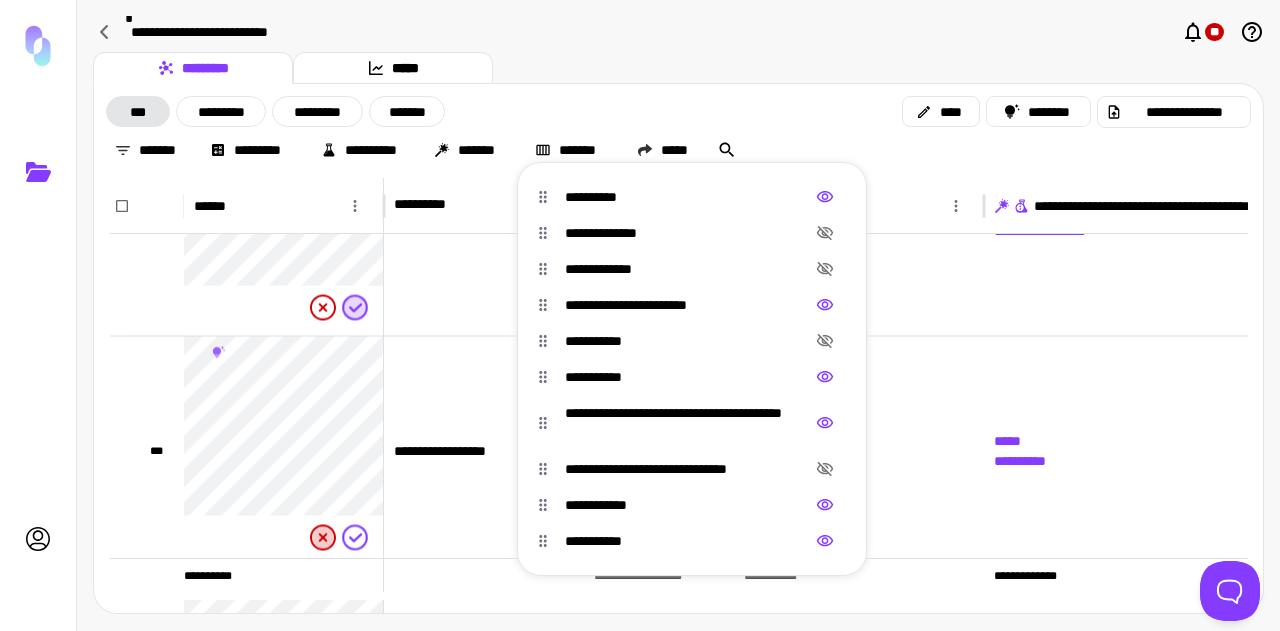click at bounding box center [640, 315] 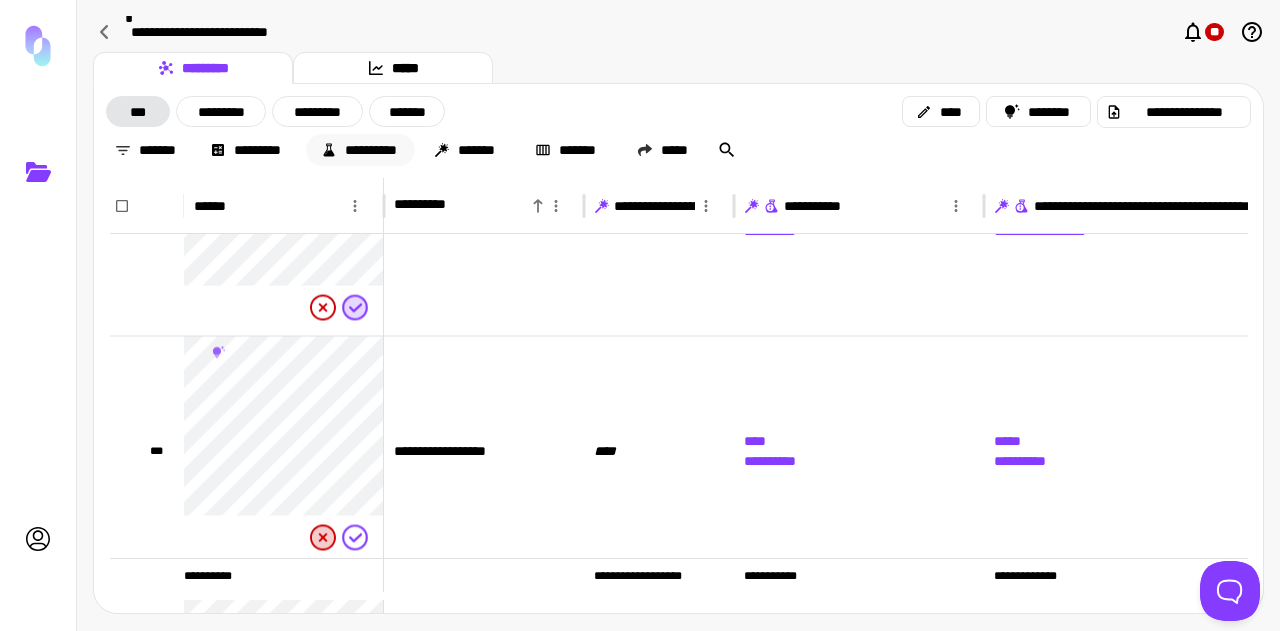 click on "**********" at bounding box center [360, 150] 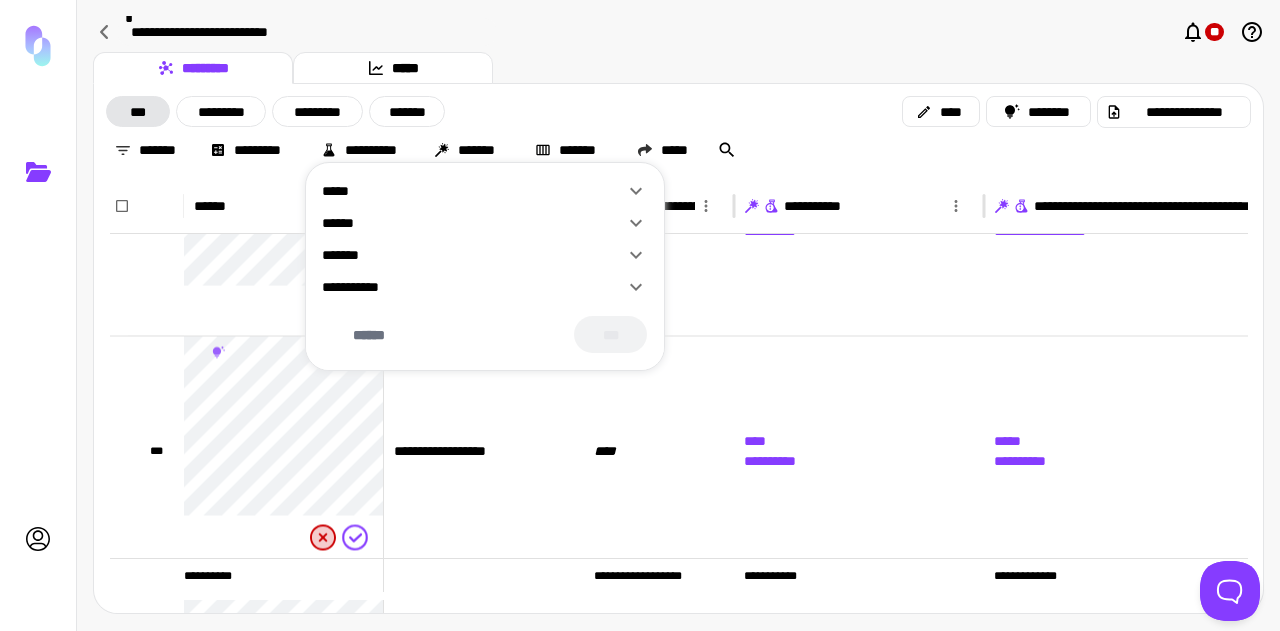 click on "*****" at bounding box center (473, 191) 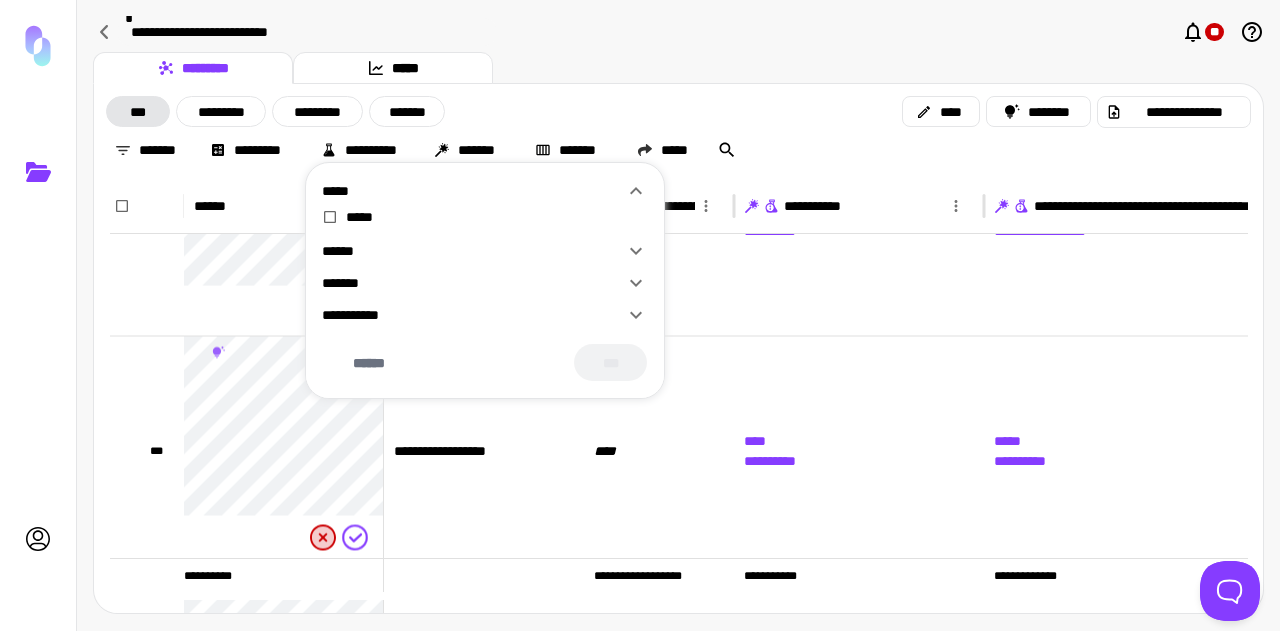 click on "******" at bounding box center [485, 247] 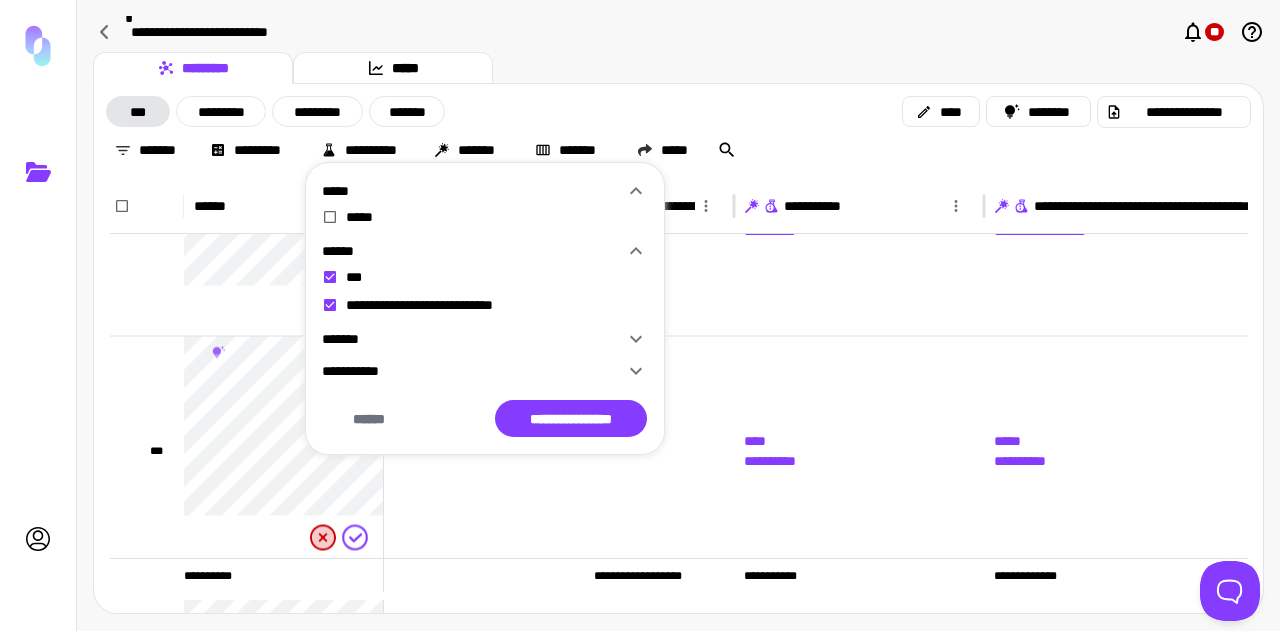click on "**********" at bounding box center (485, 418) 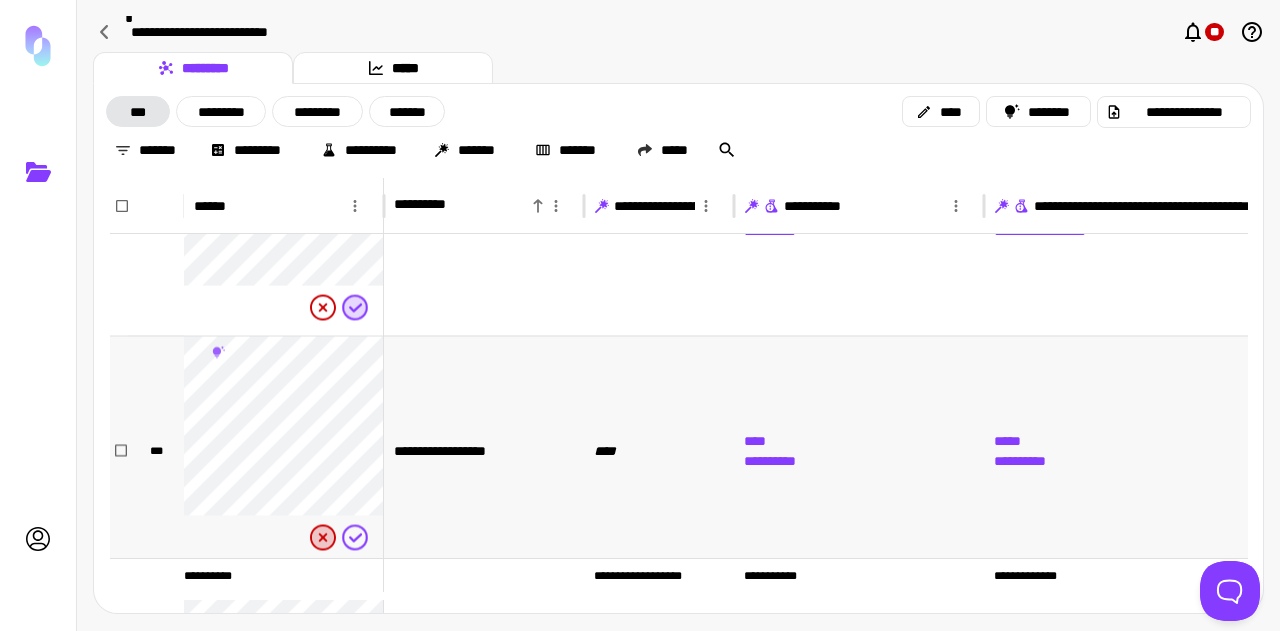 scroll, scrollTop: 2121, scrollLeft: 0, axis: vertical 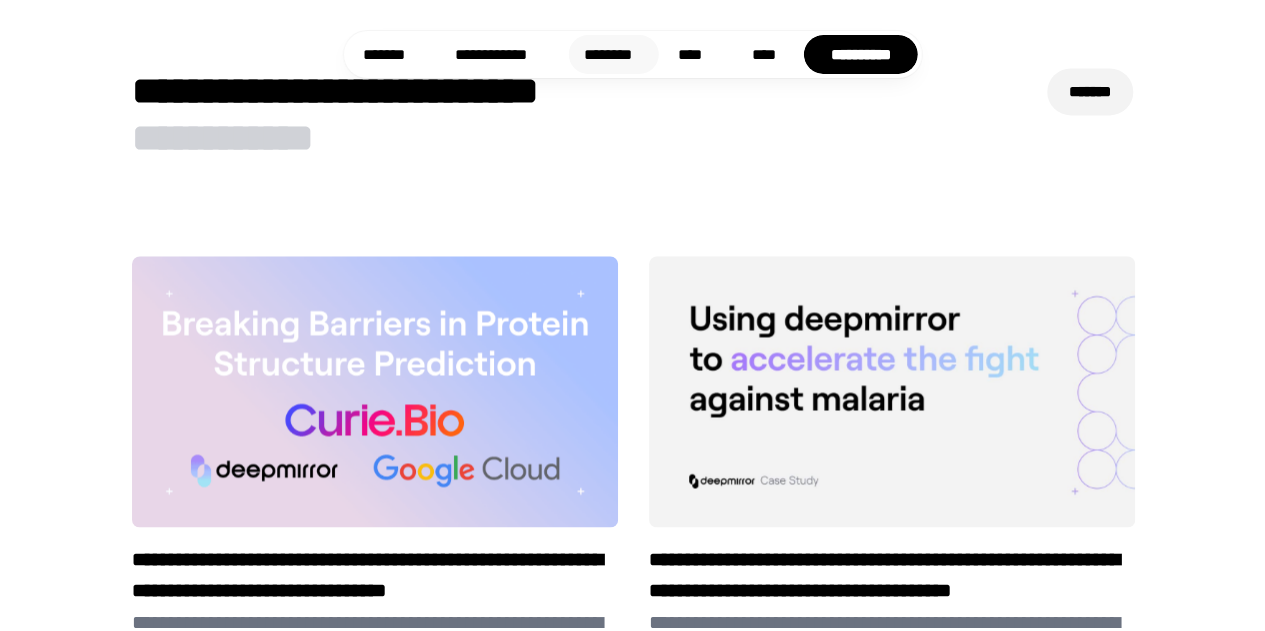 click on "********" at bounding box center [613, 54] 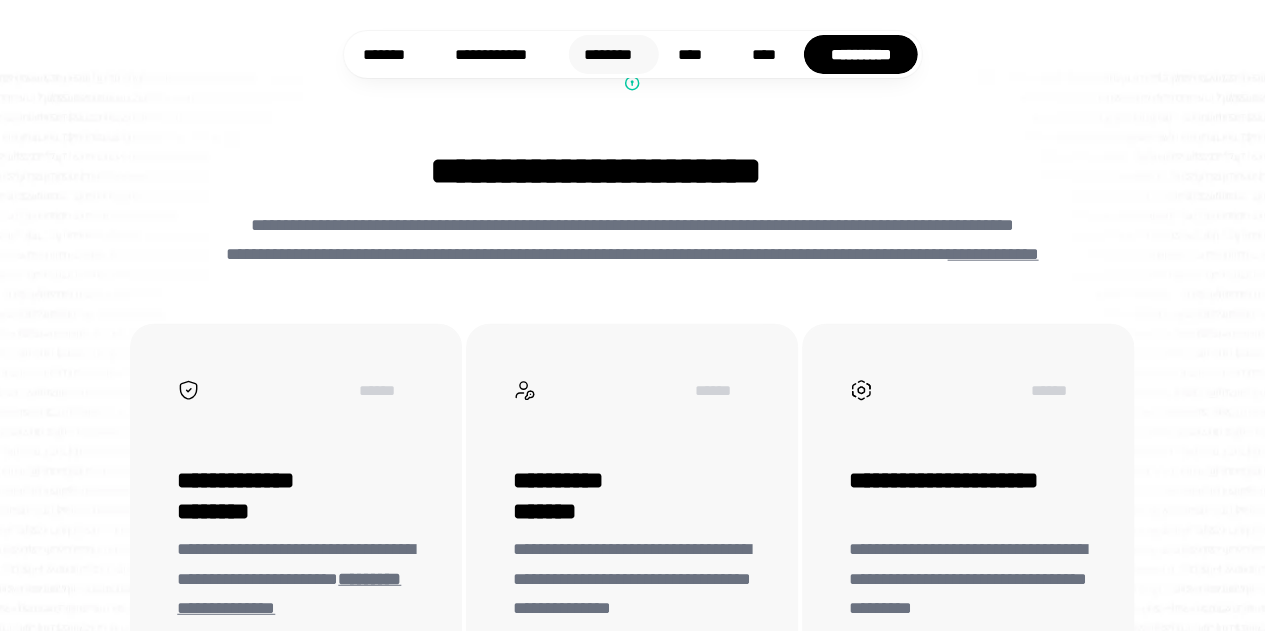 scroll, scrollTop: 6124, scrollLeft: 0, axis: vertical 